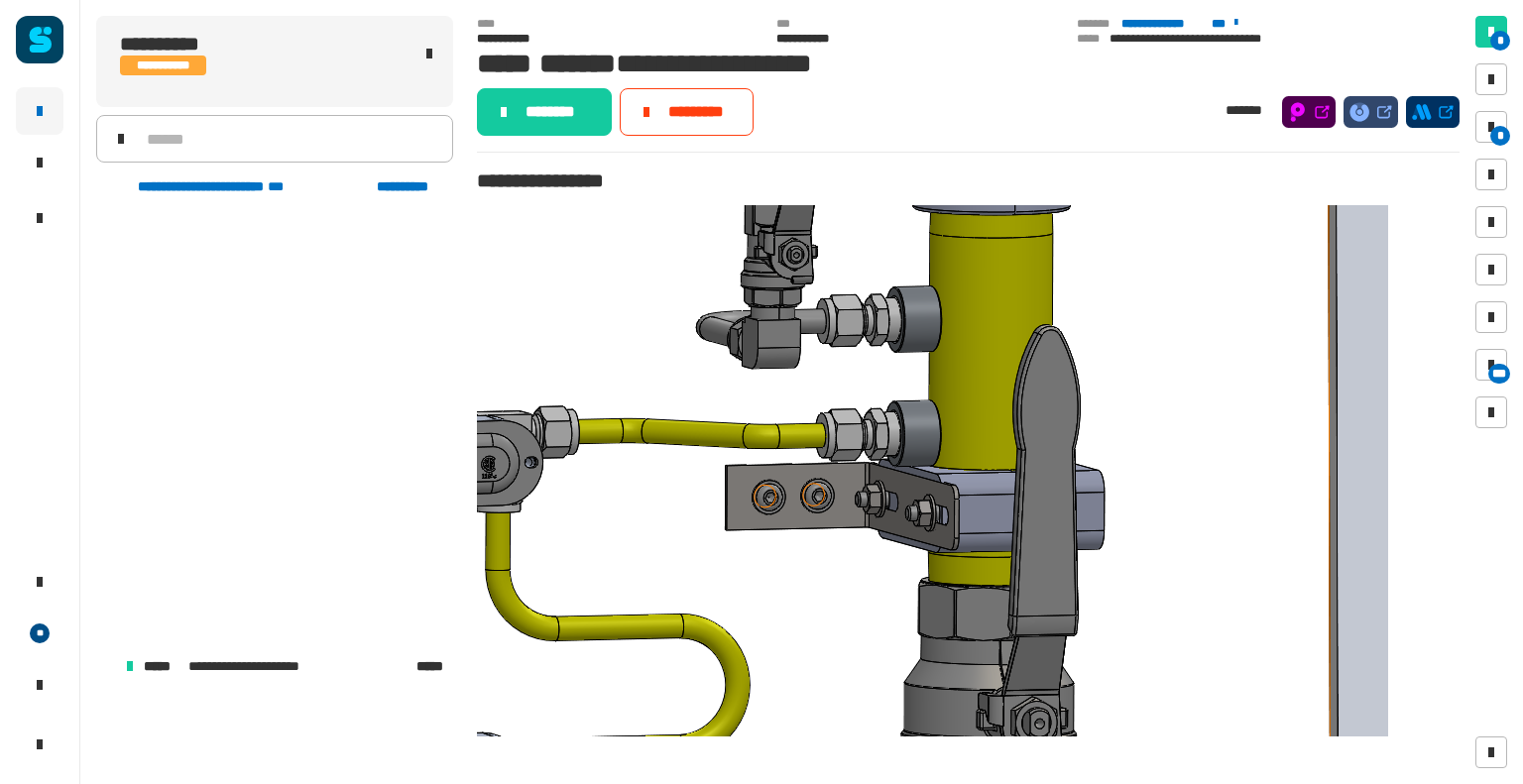 scroll, scrollTop: 0, scrollLeft: 0, axis: both 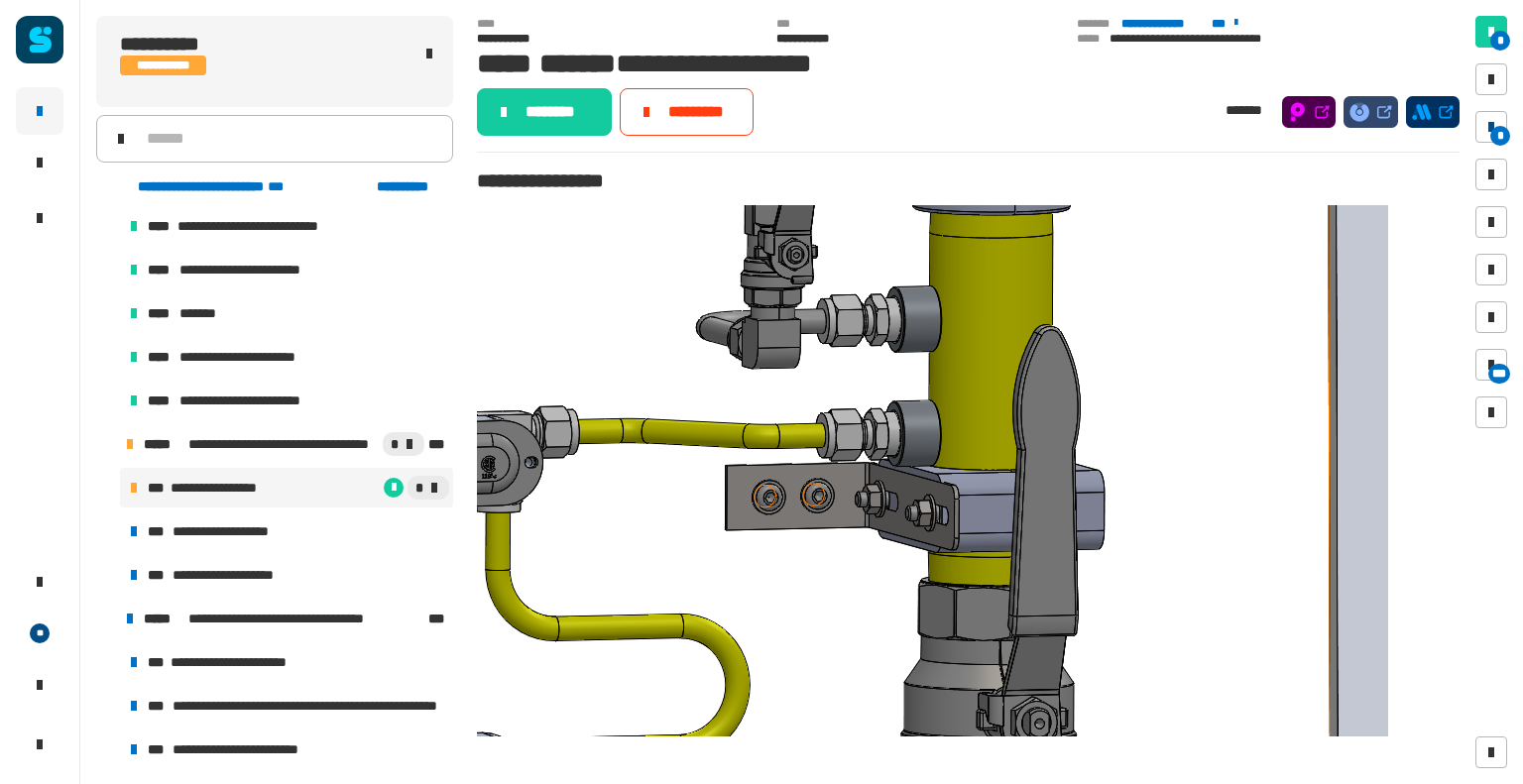 click at bounding box center [1491, 127] 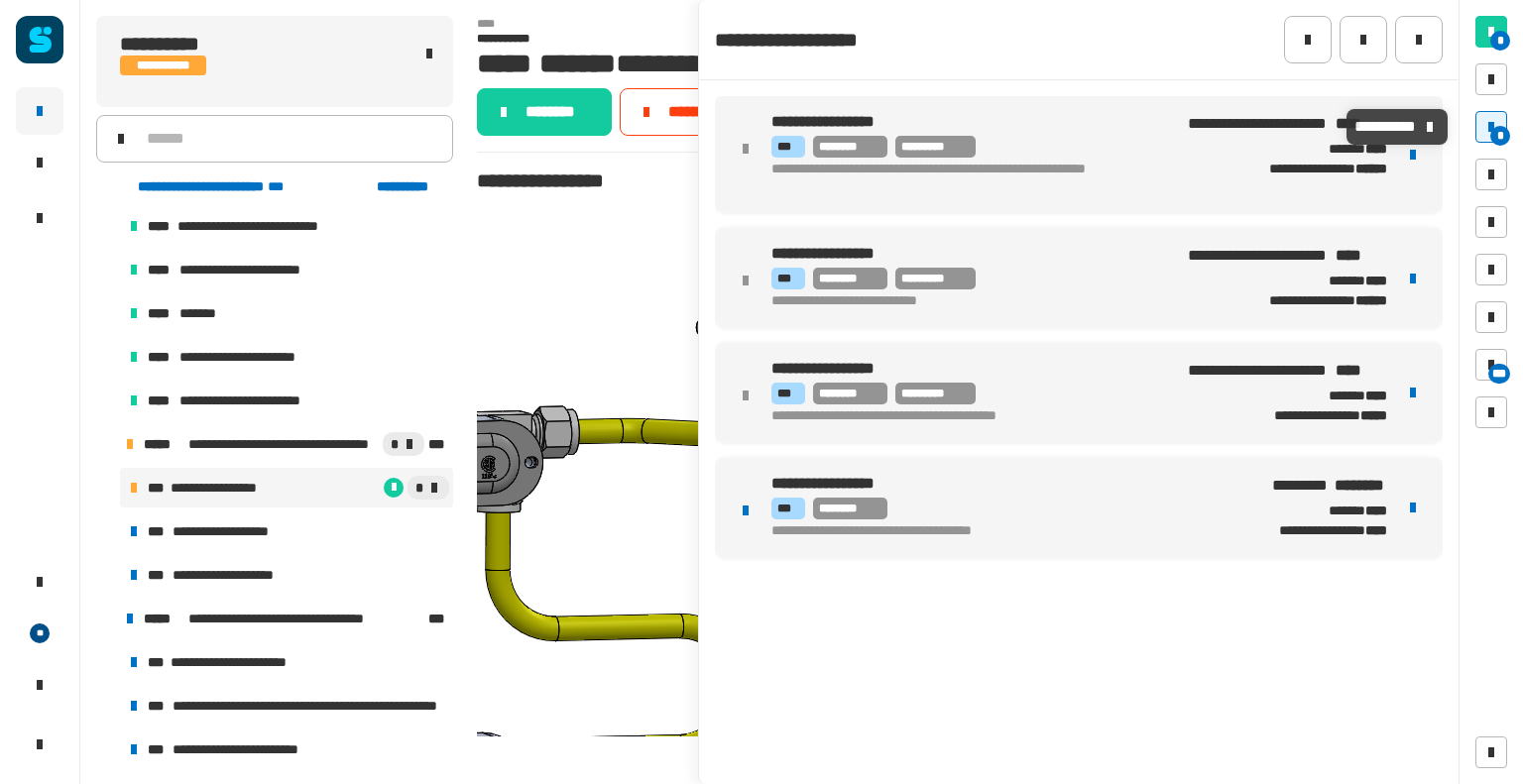 click on "*** ********" at bounding box center [1007, 508] 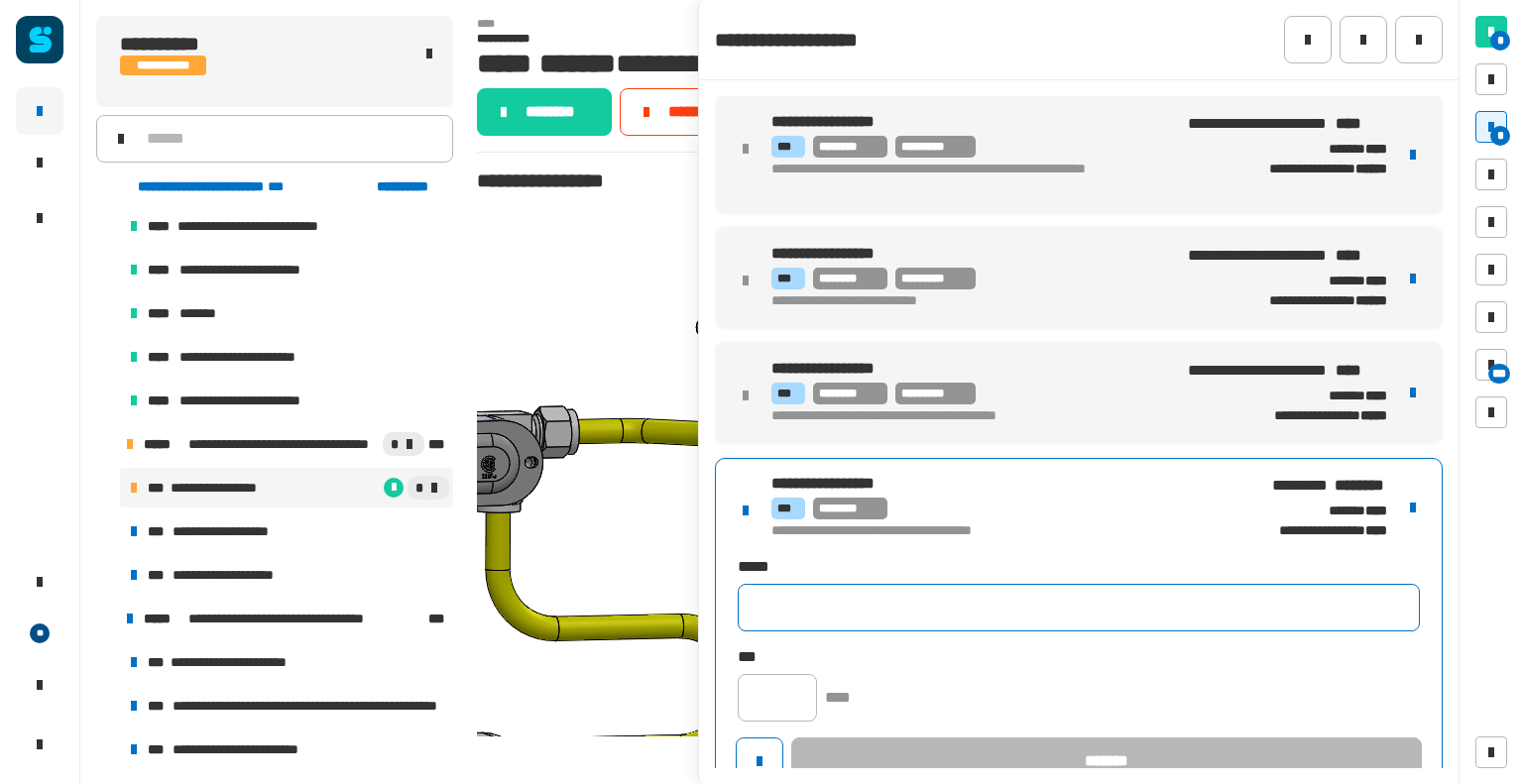click 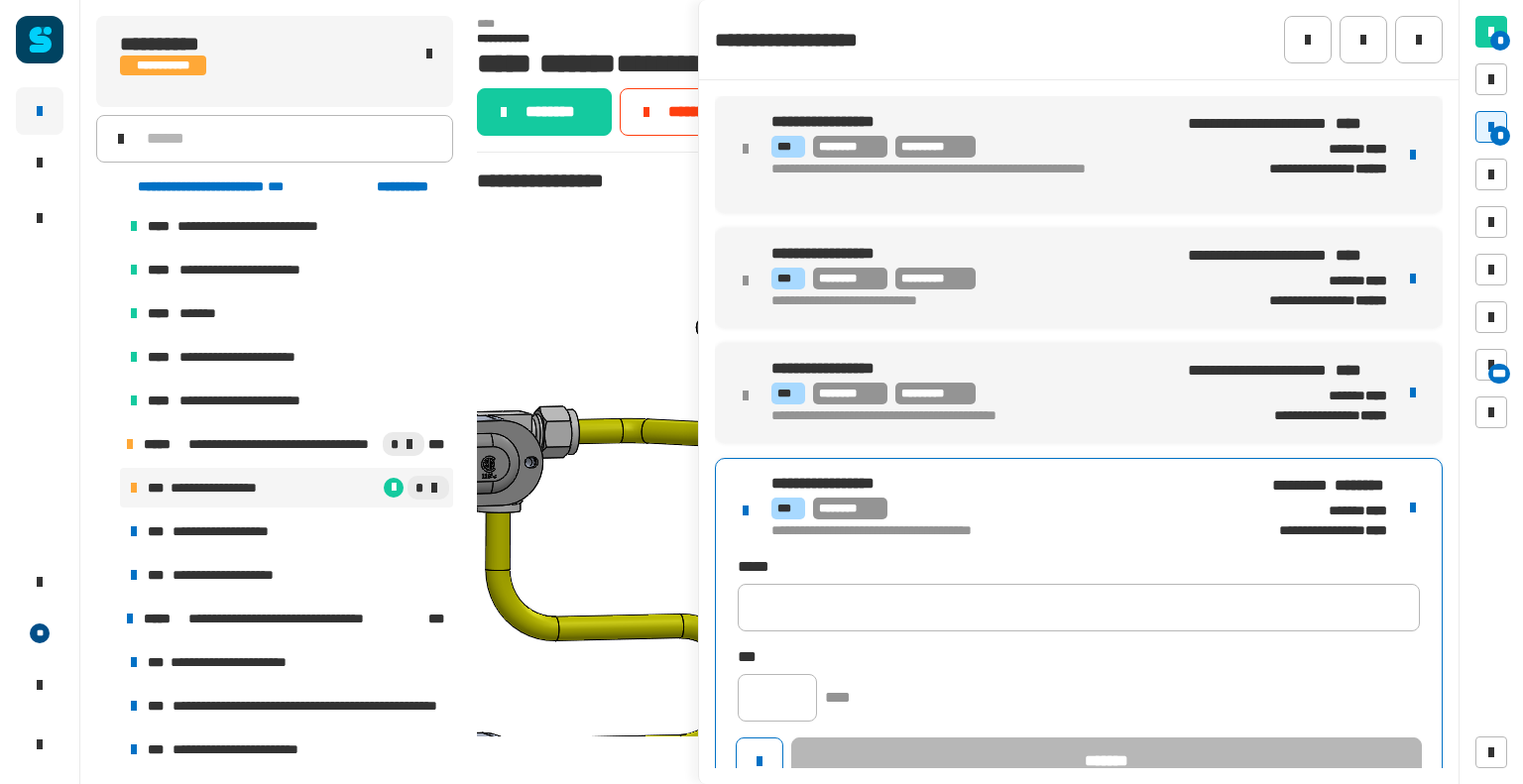 click at bounding box center (1413, 507) 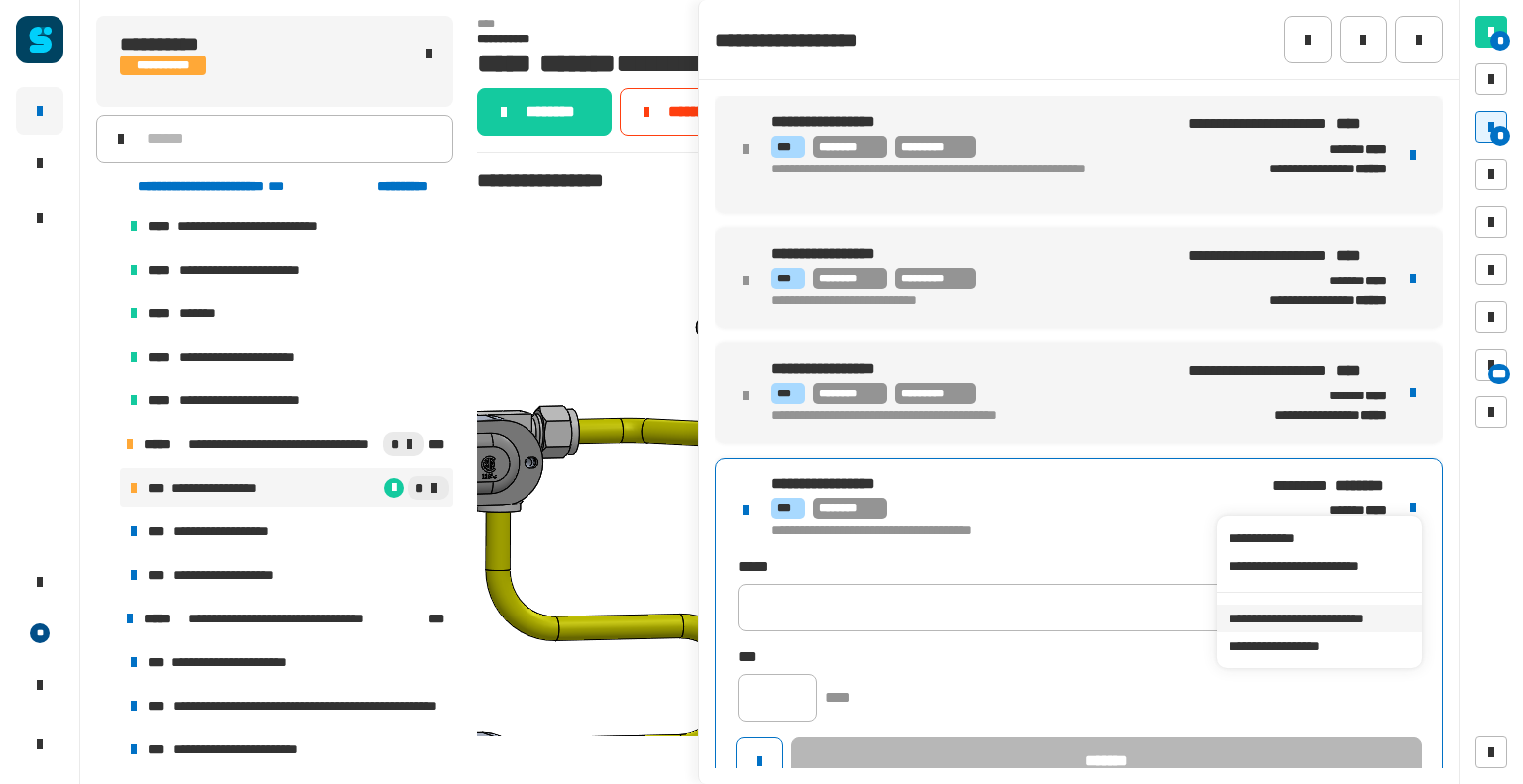 click on "**********" at bounding box center (1319, 618) 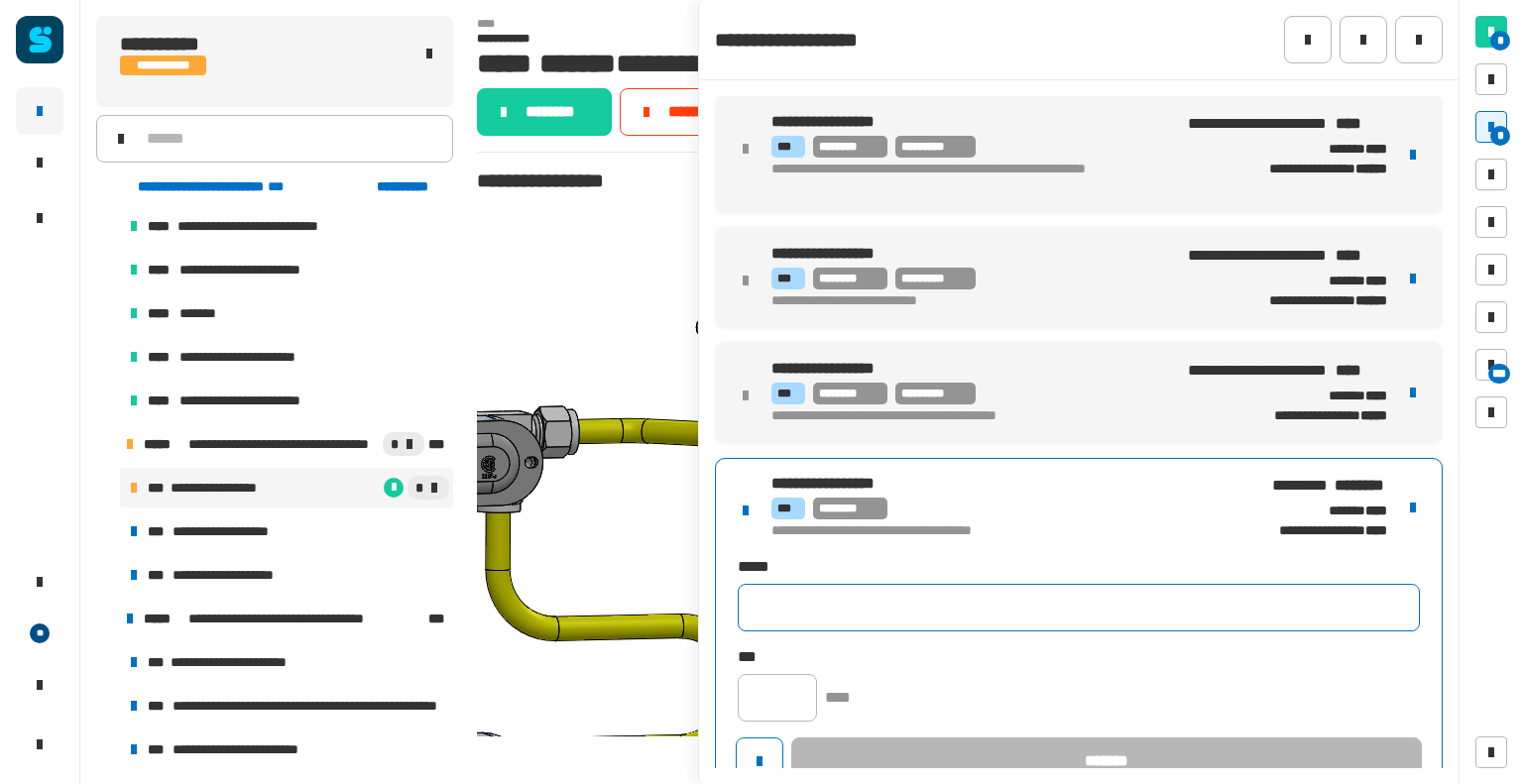 click 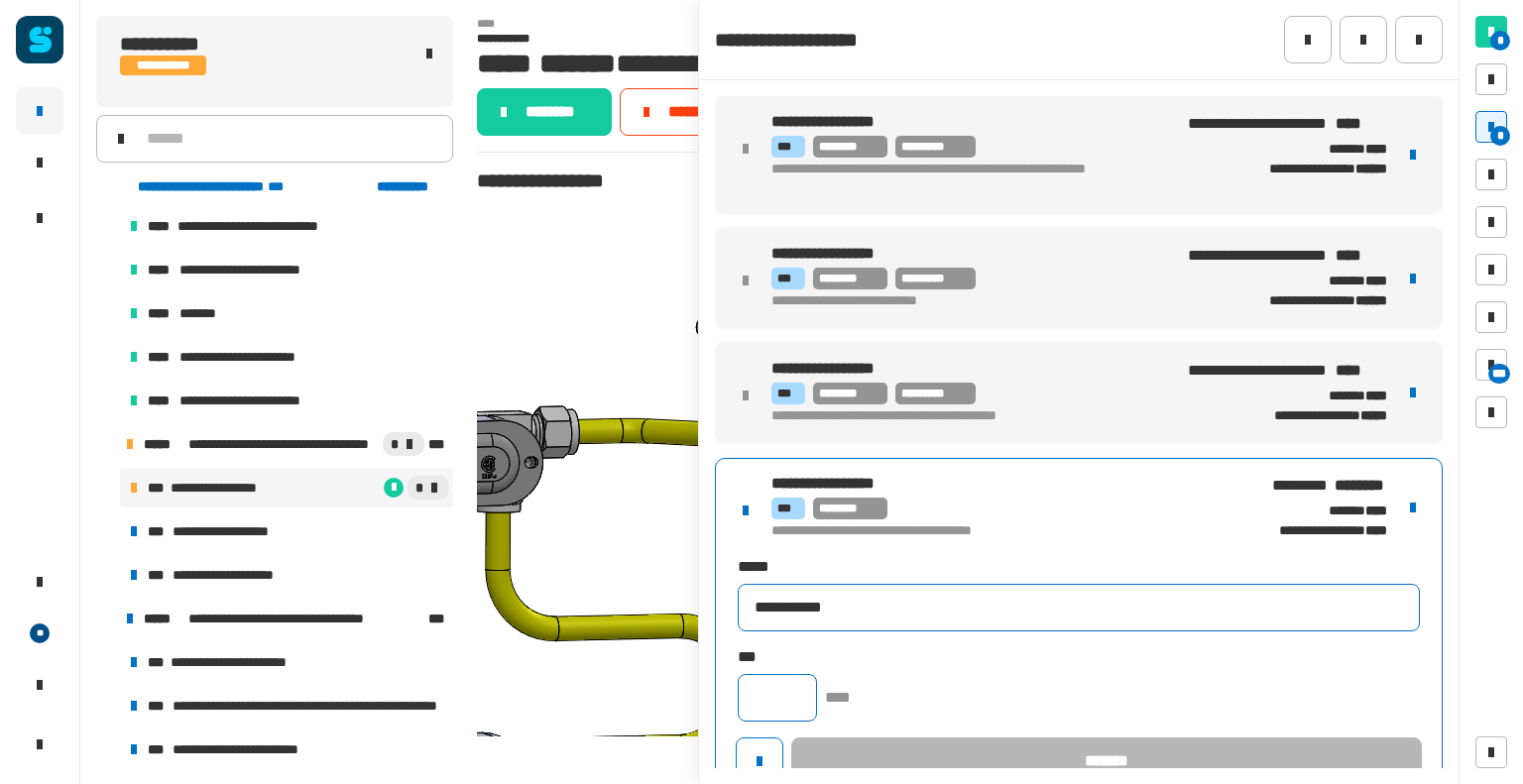 type on "**********" 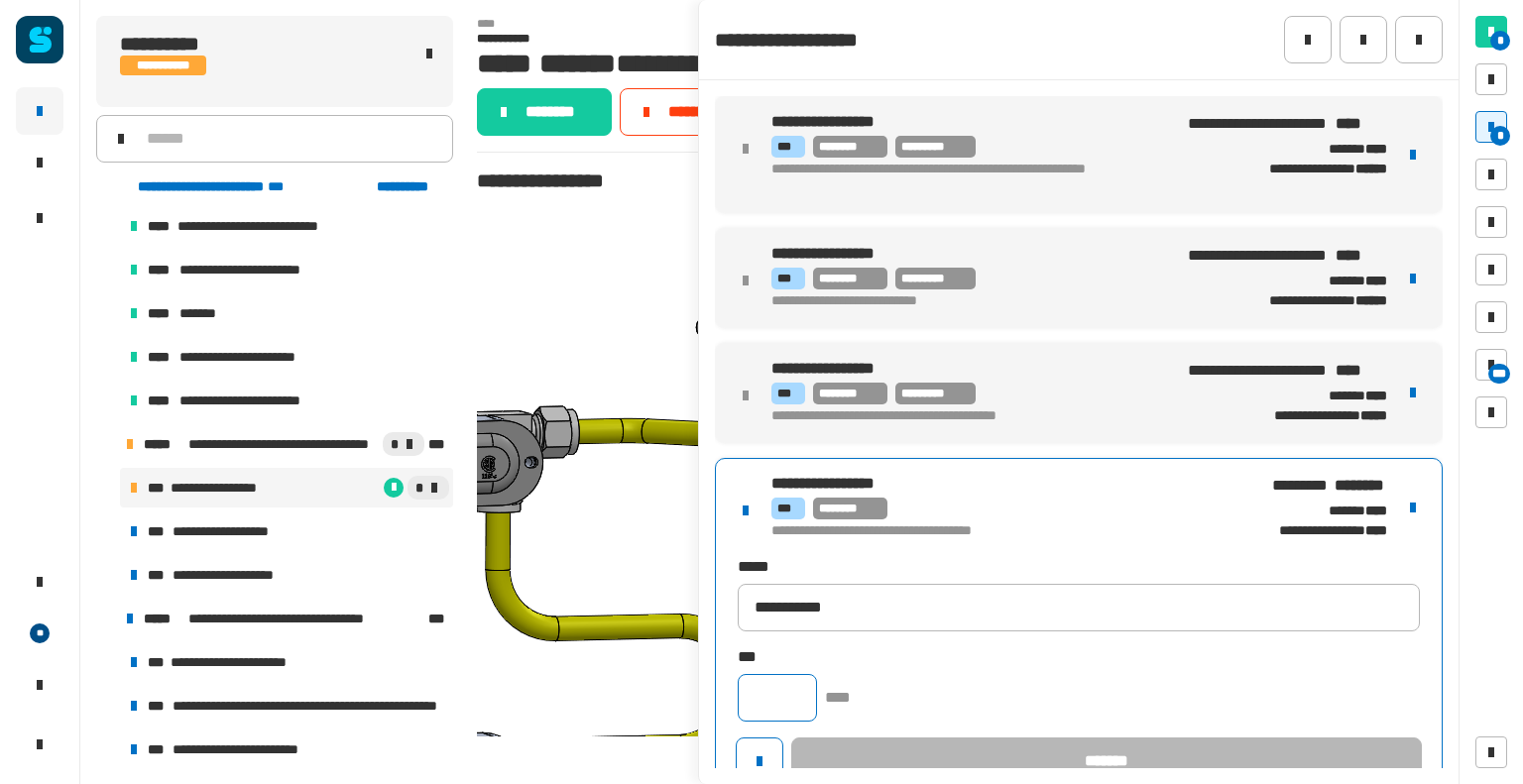 click 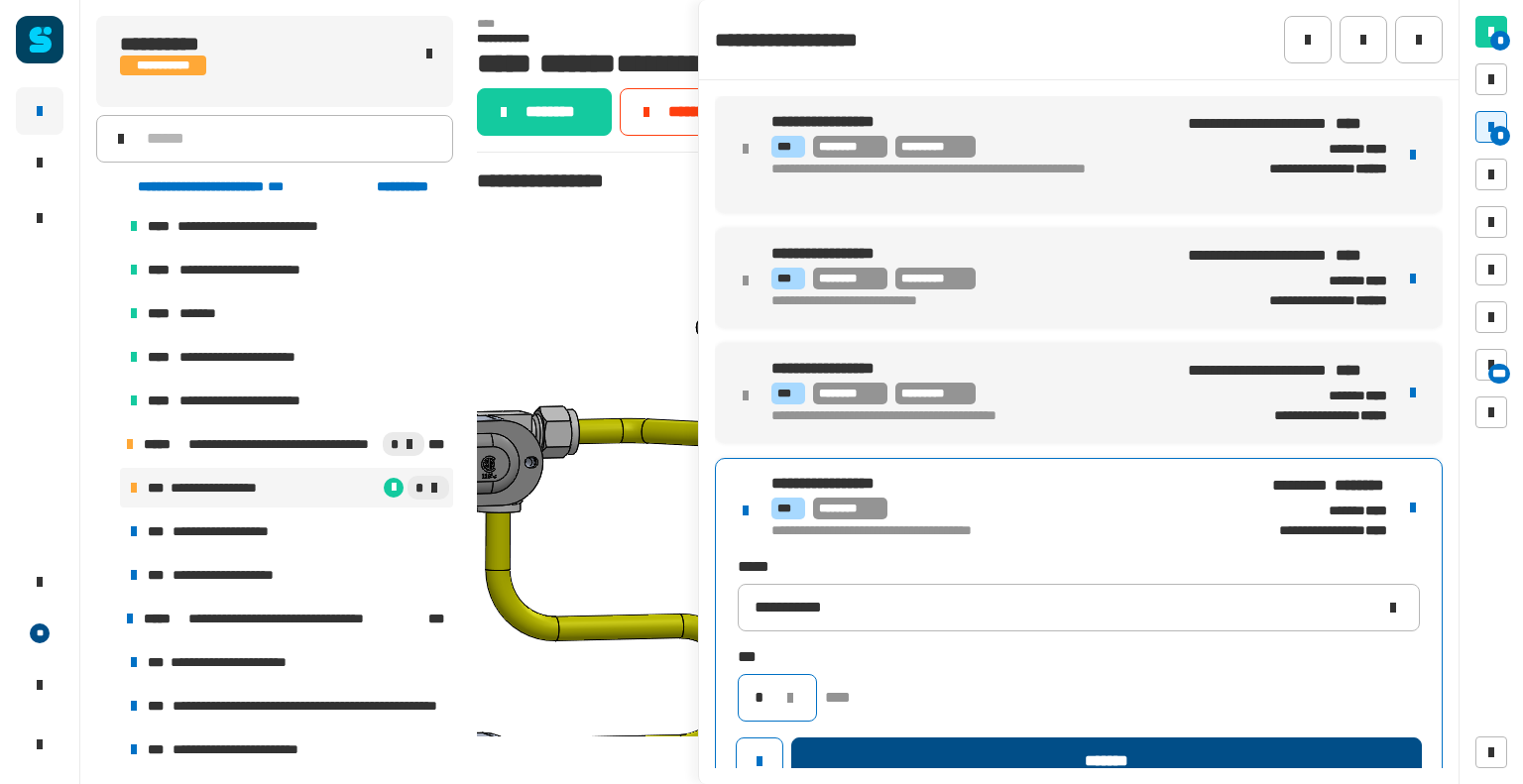 type on "*" 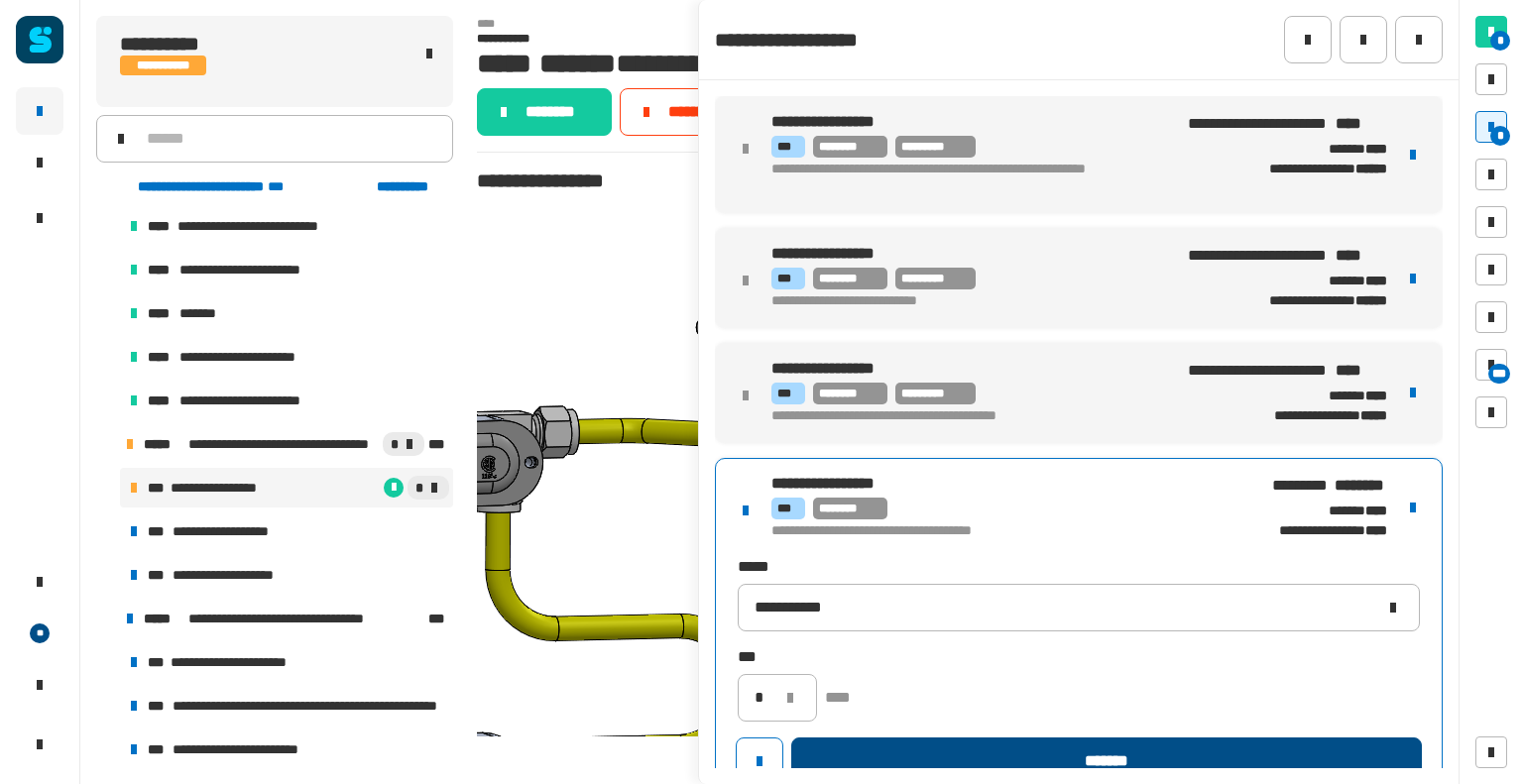 click on "*******" 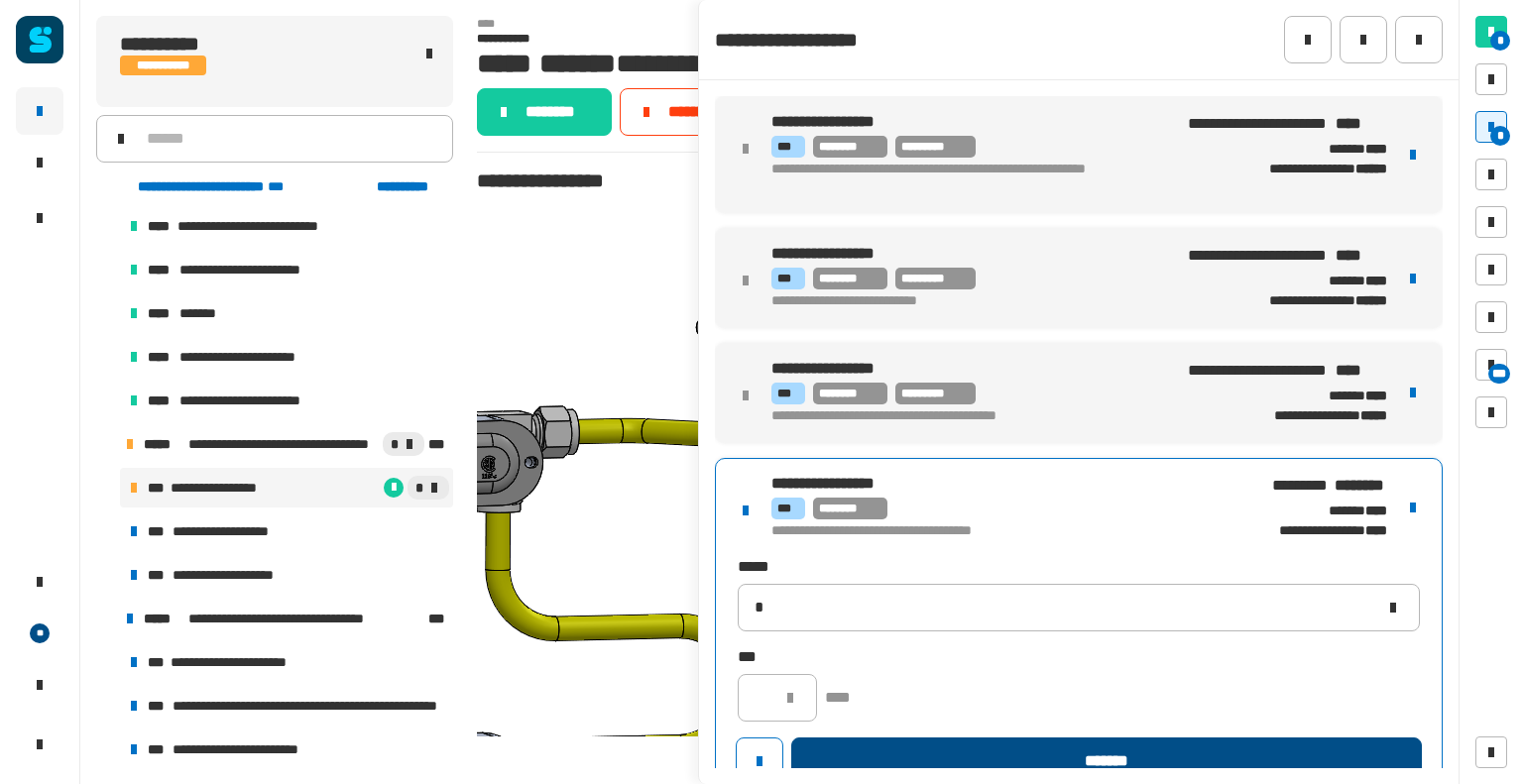 type 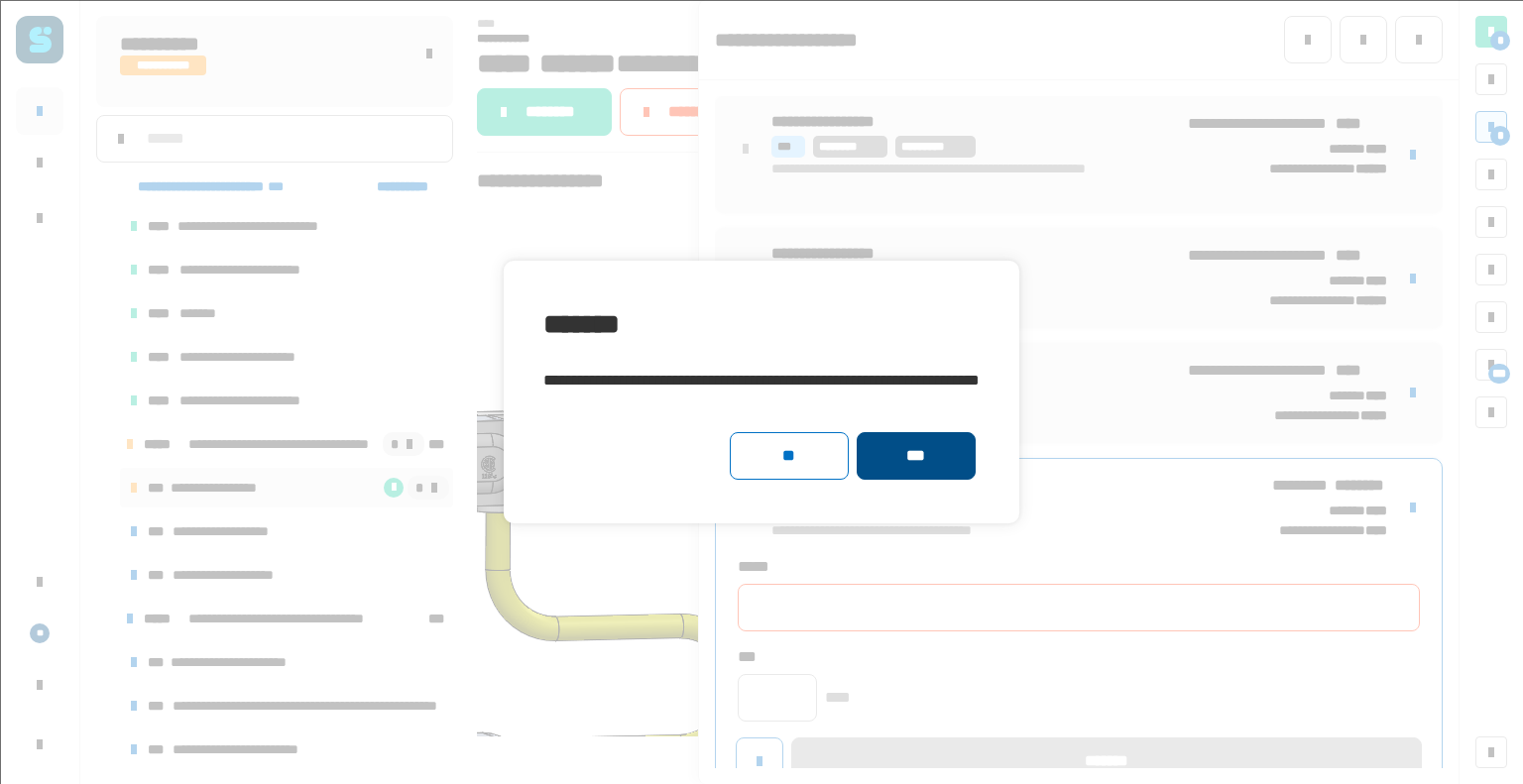 click on "***" 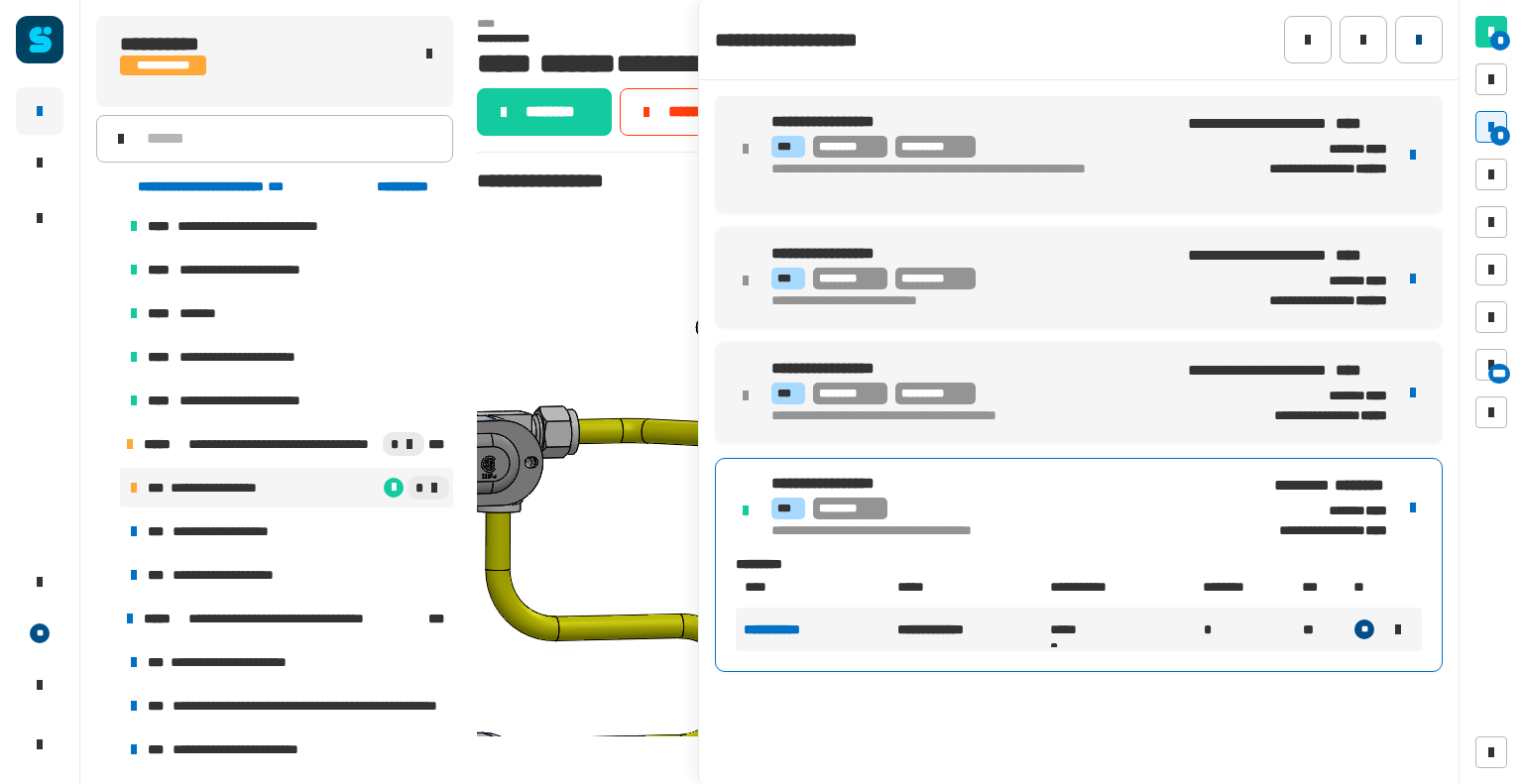 click 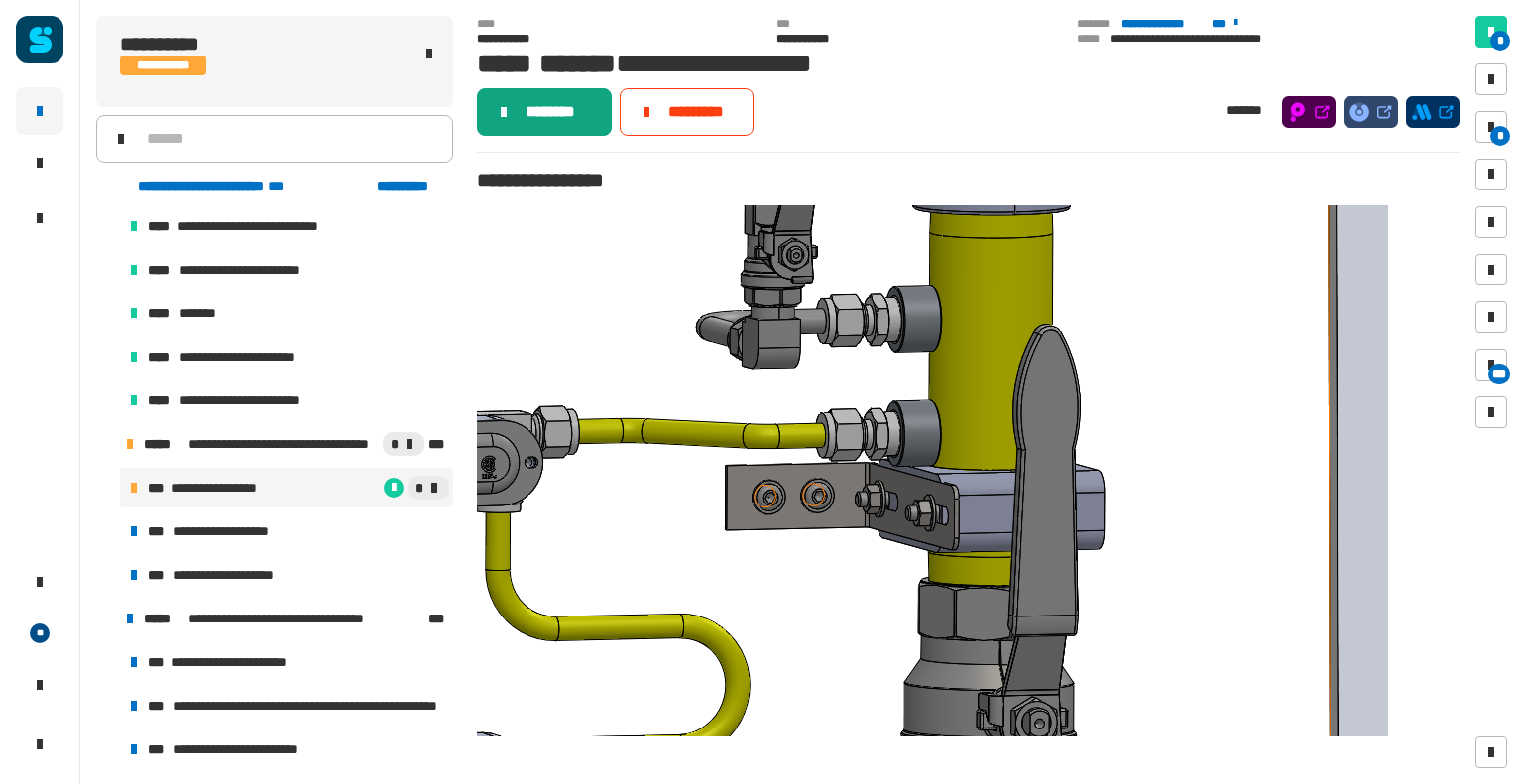 click on "********" 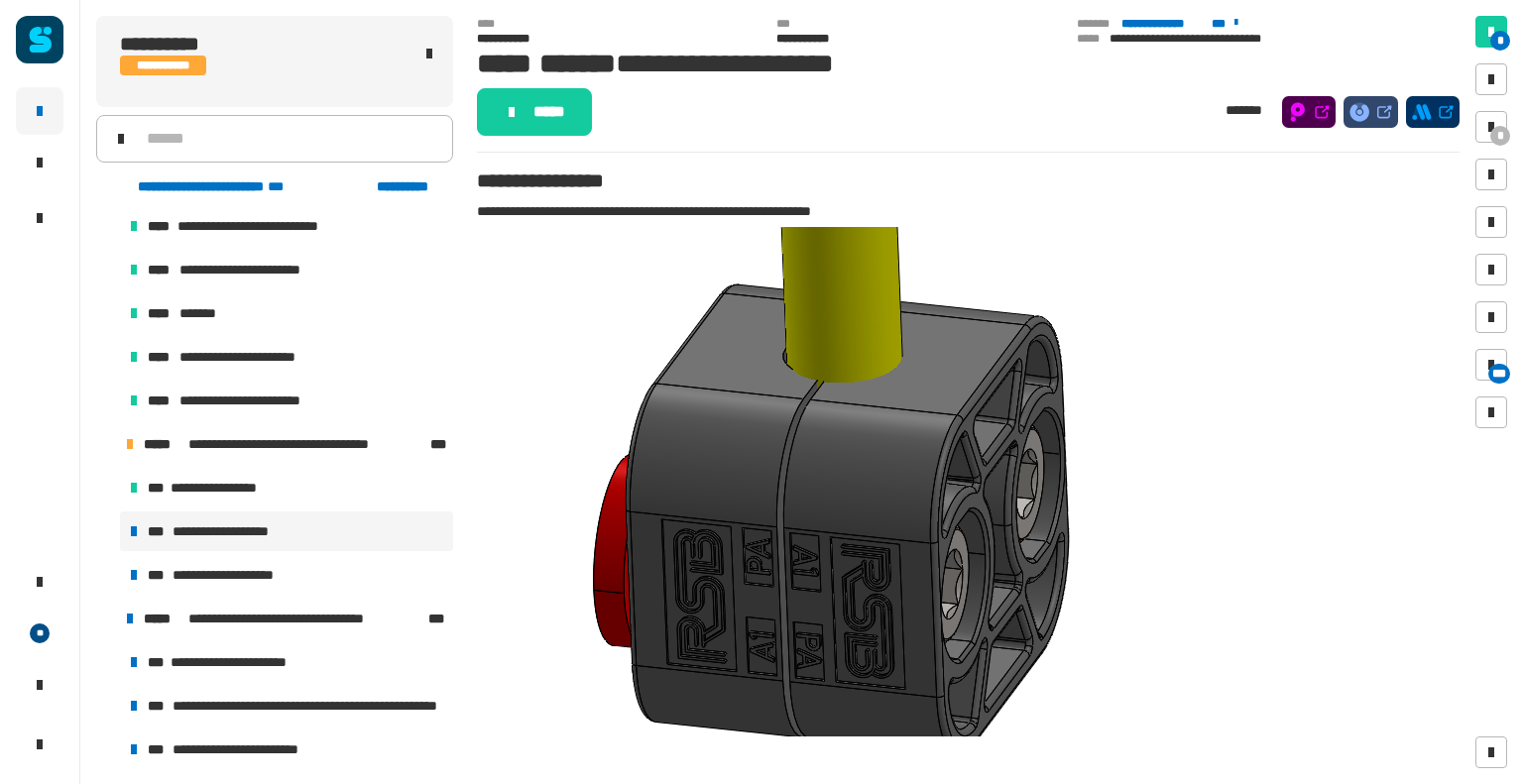 click on "* * ***" 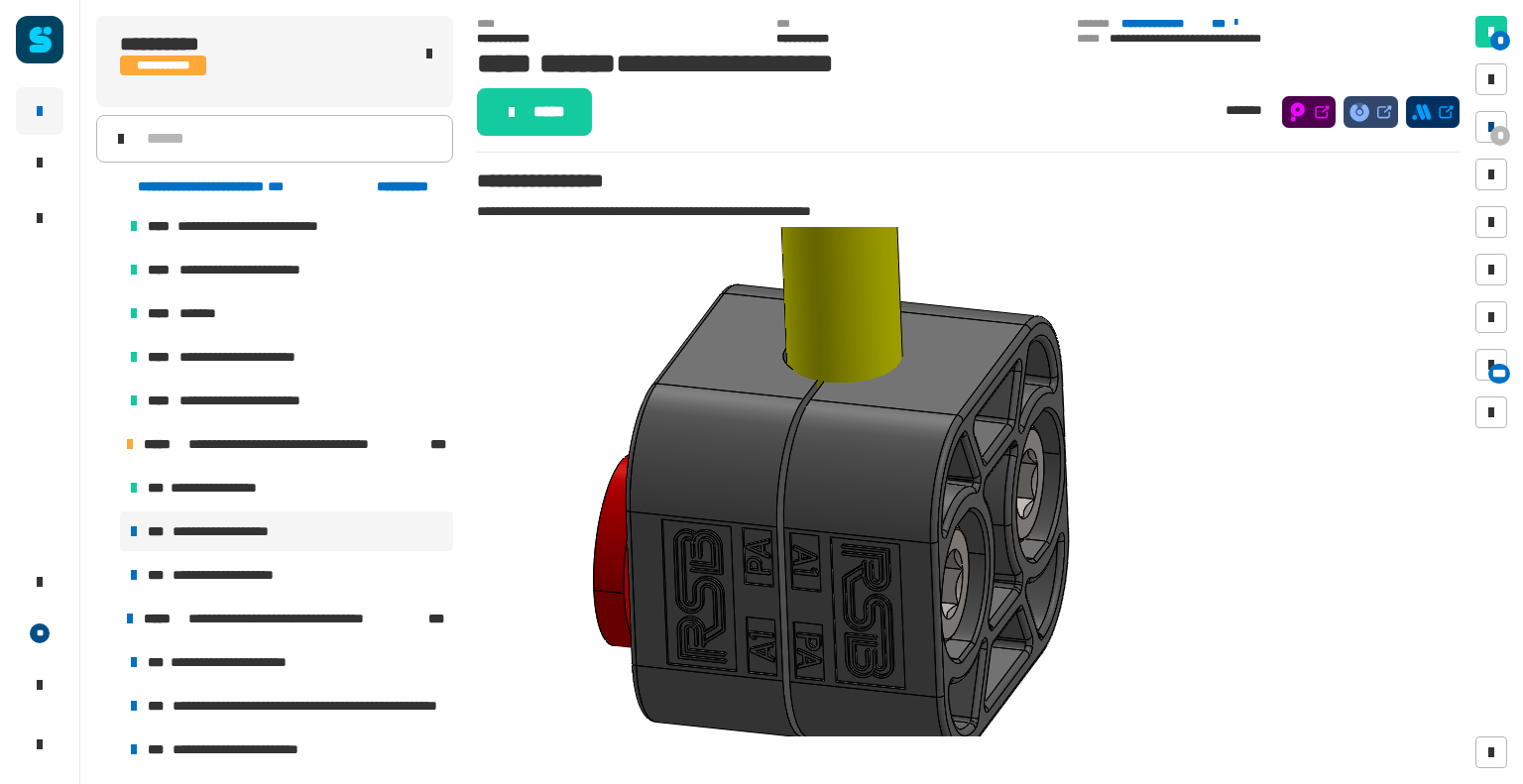 click on "*" at bounding box center [1491, 127] 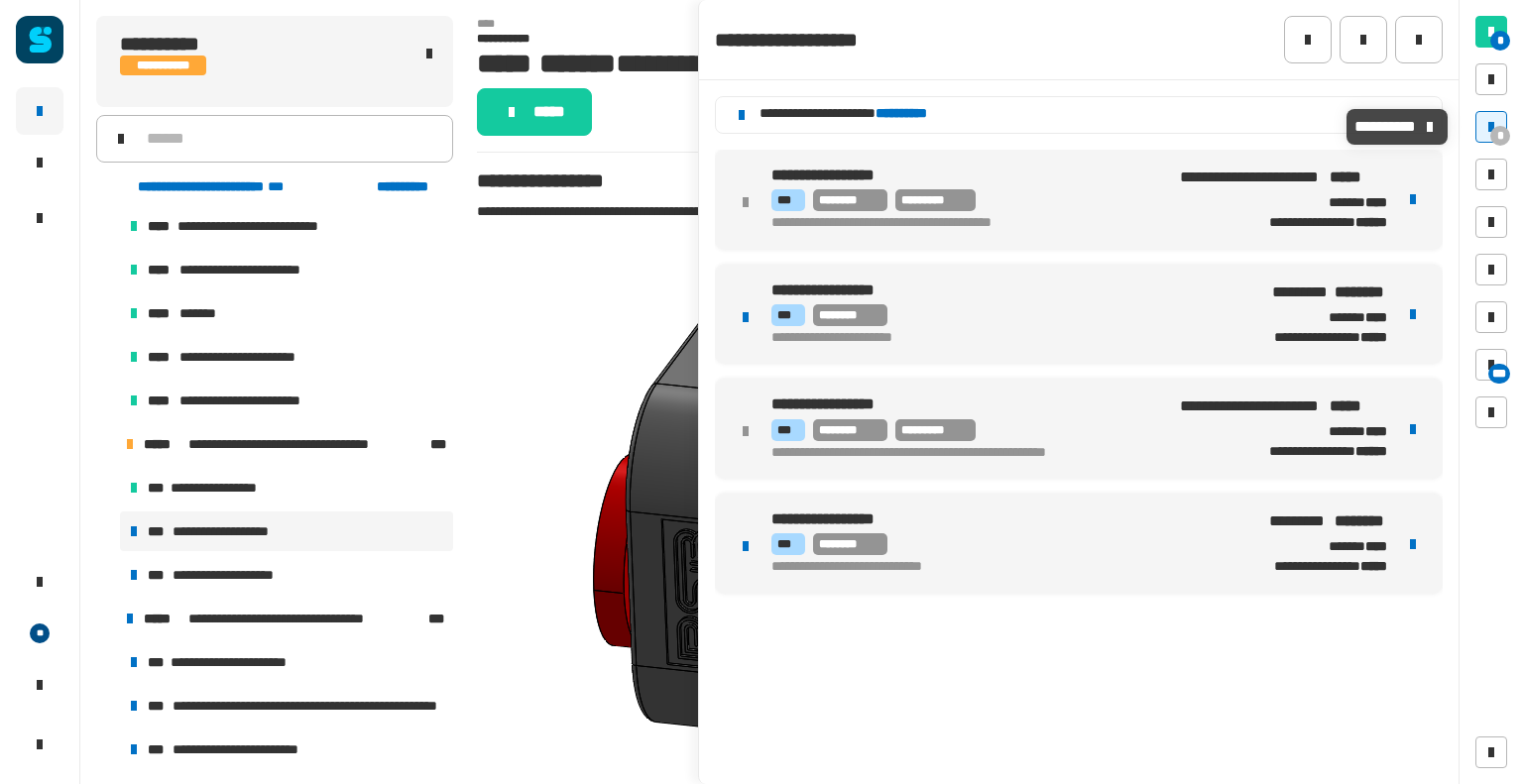 click on "**********" 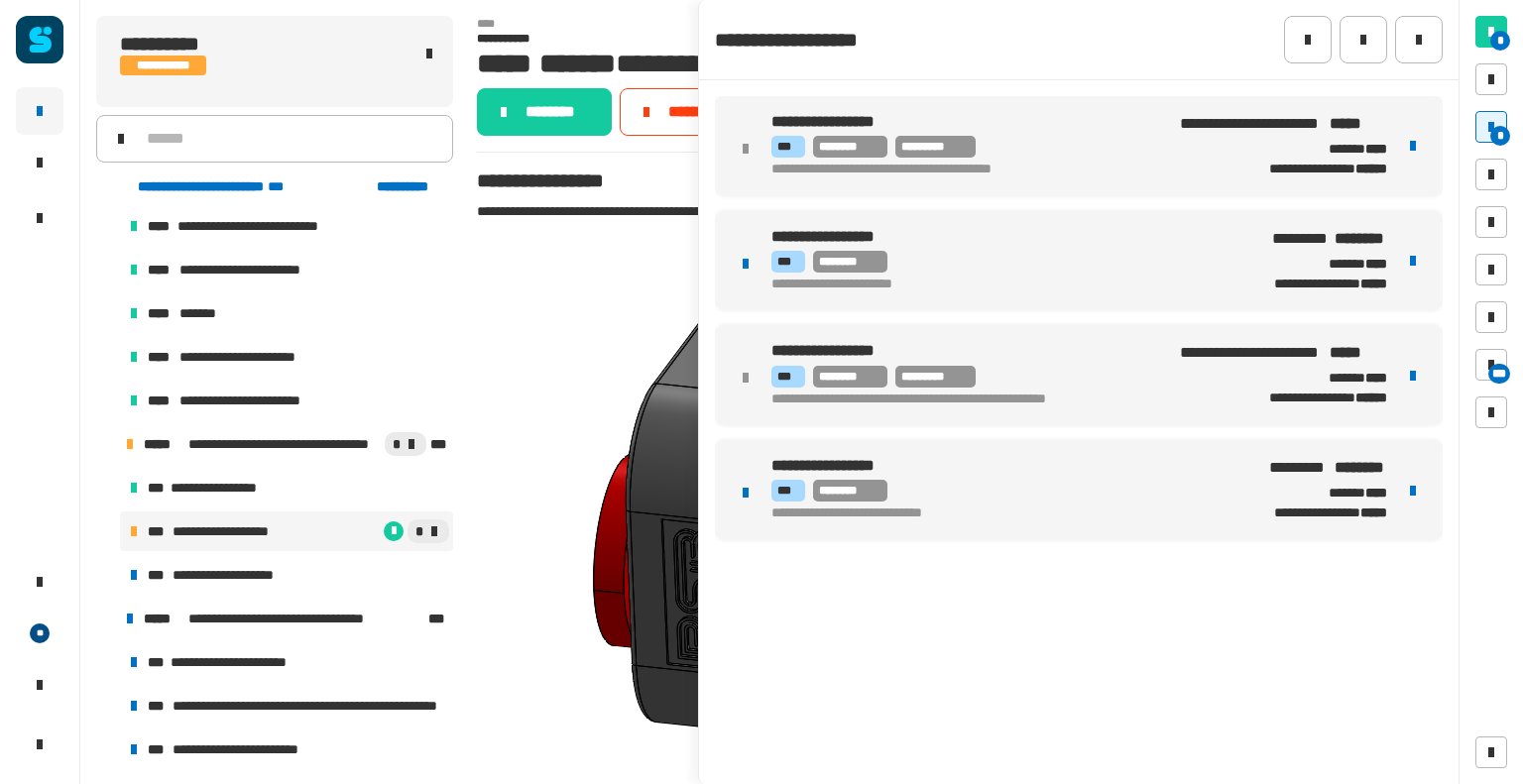 click on "*** ********" at bounding box center [1003, 262] 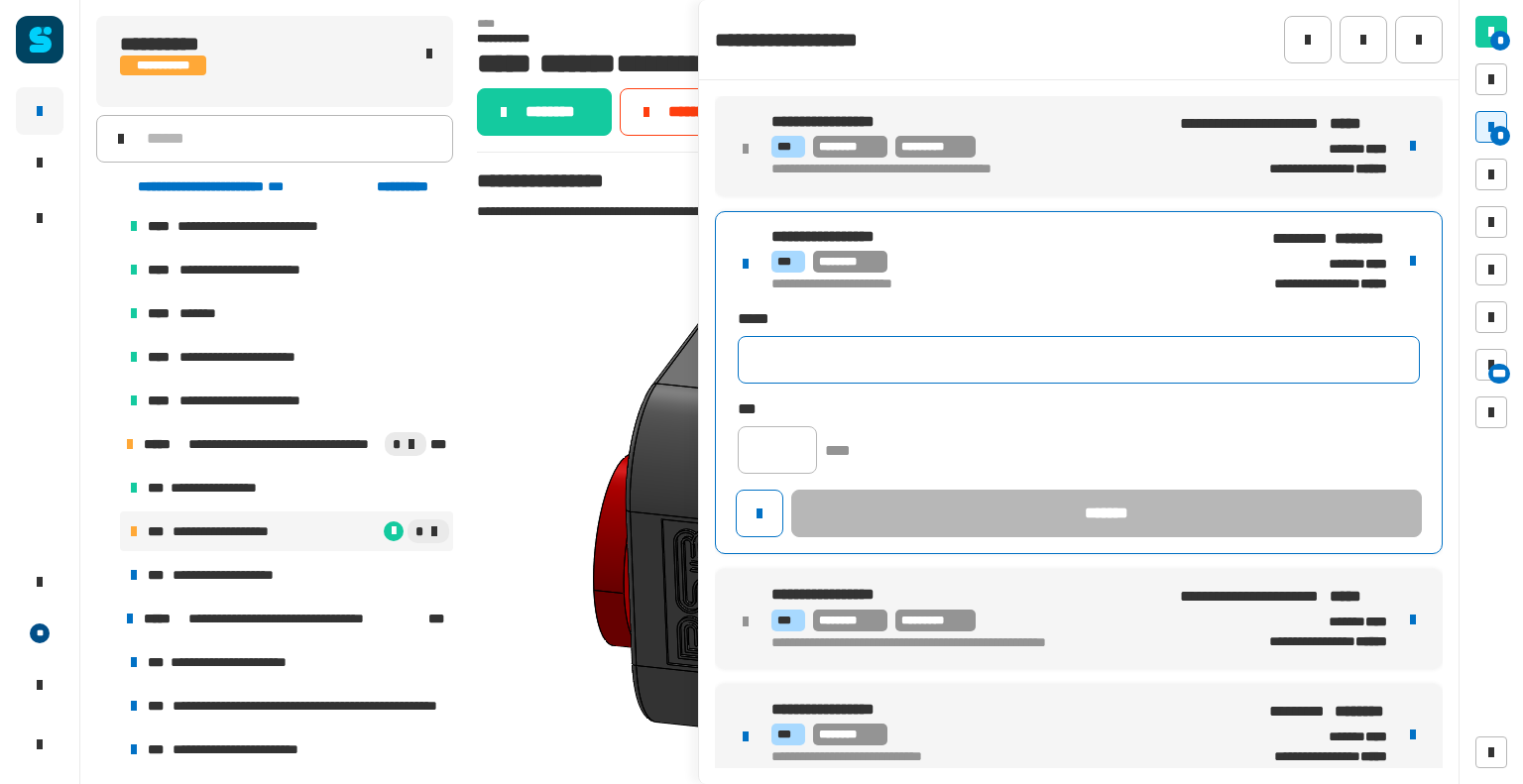 click 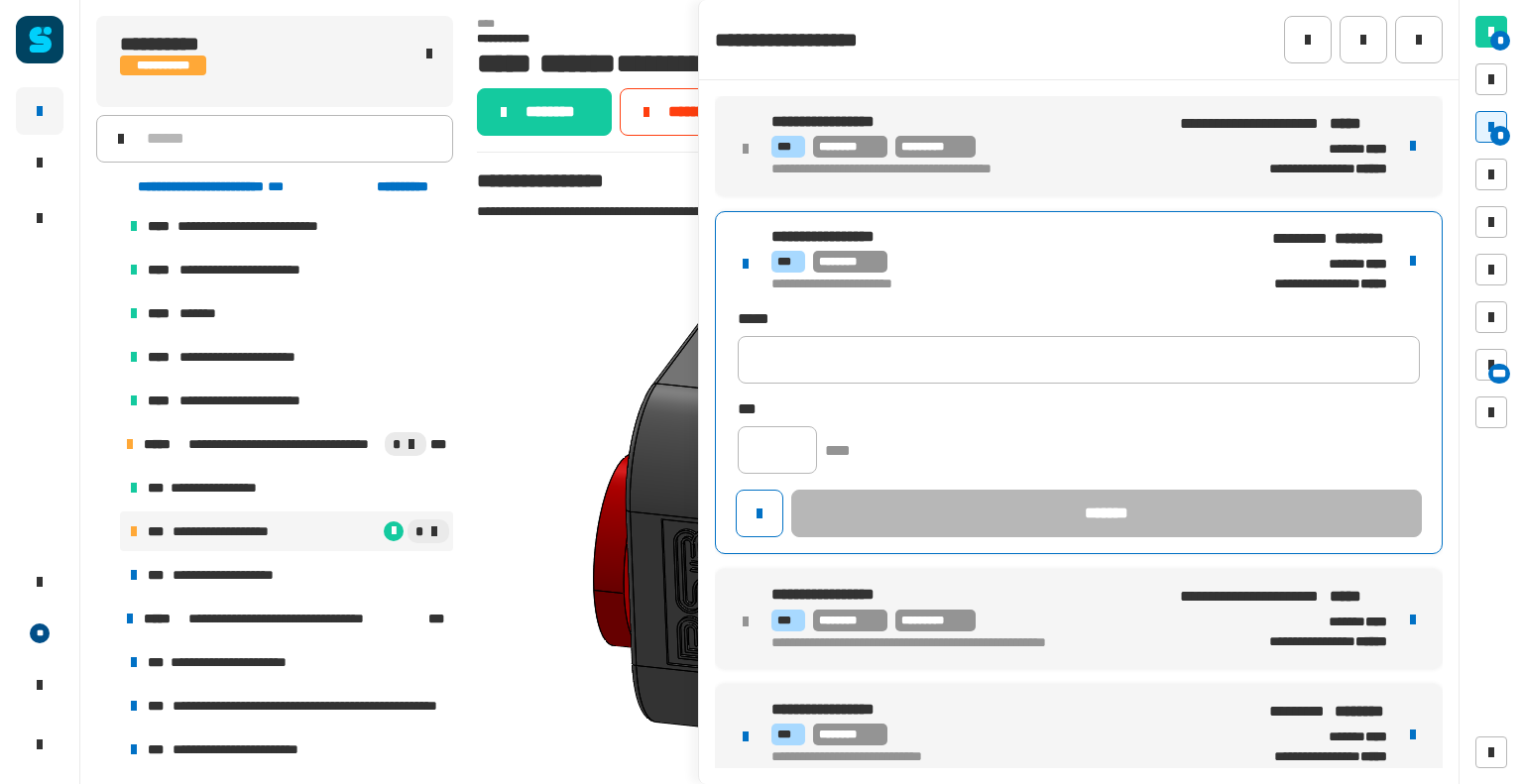 click at bounding box center [1413, 261] 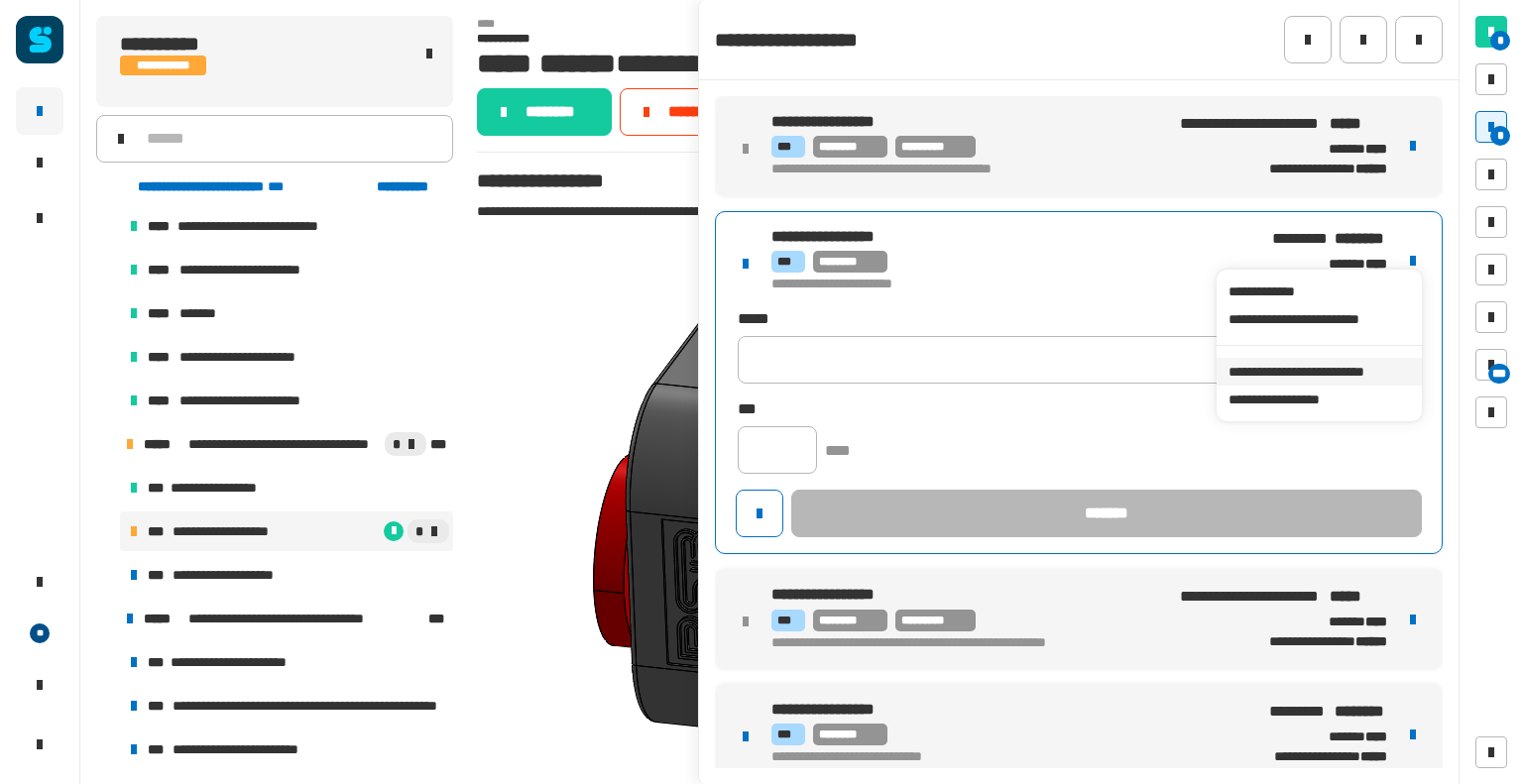 click on "**********" at bounding box center [1319, 372] 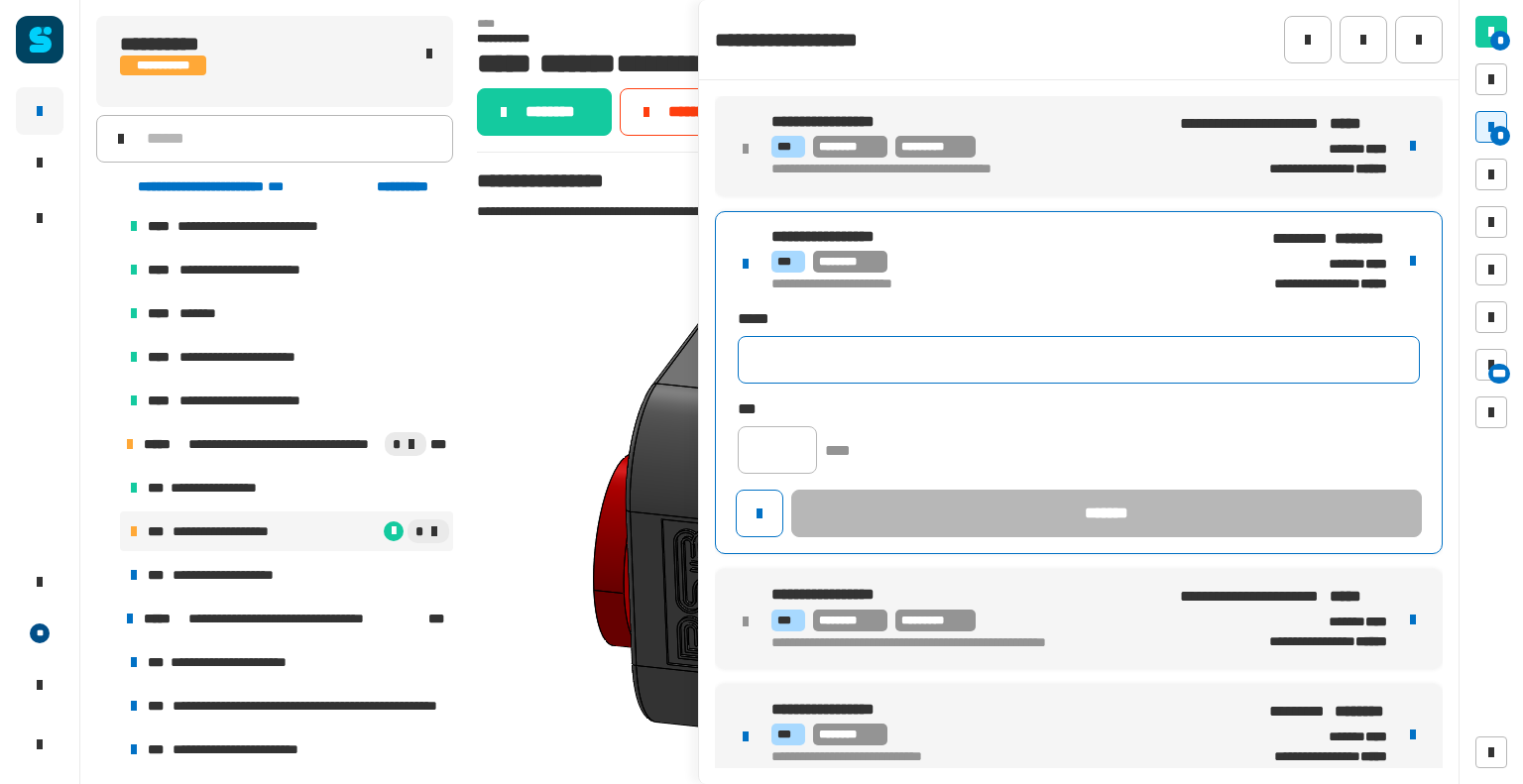 click 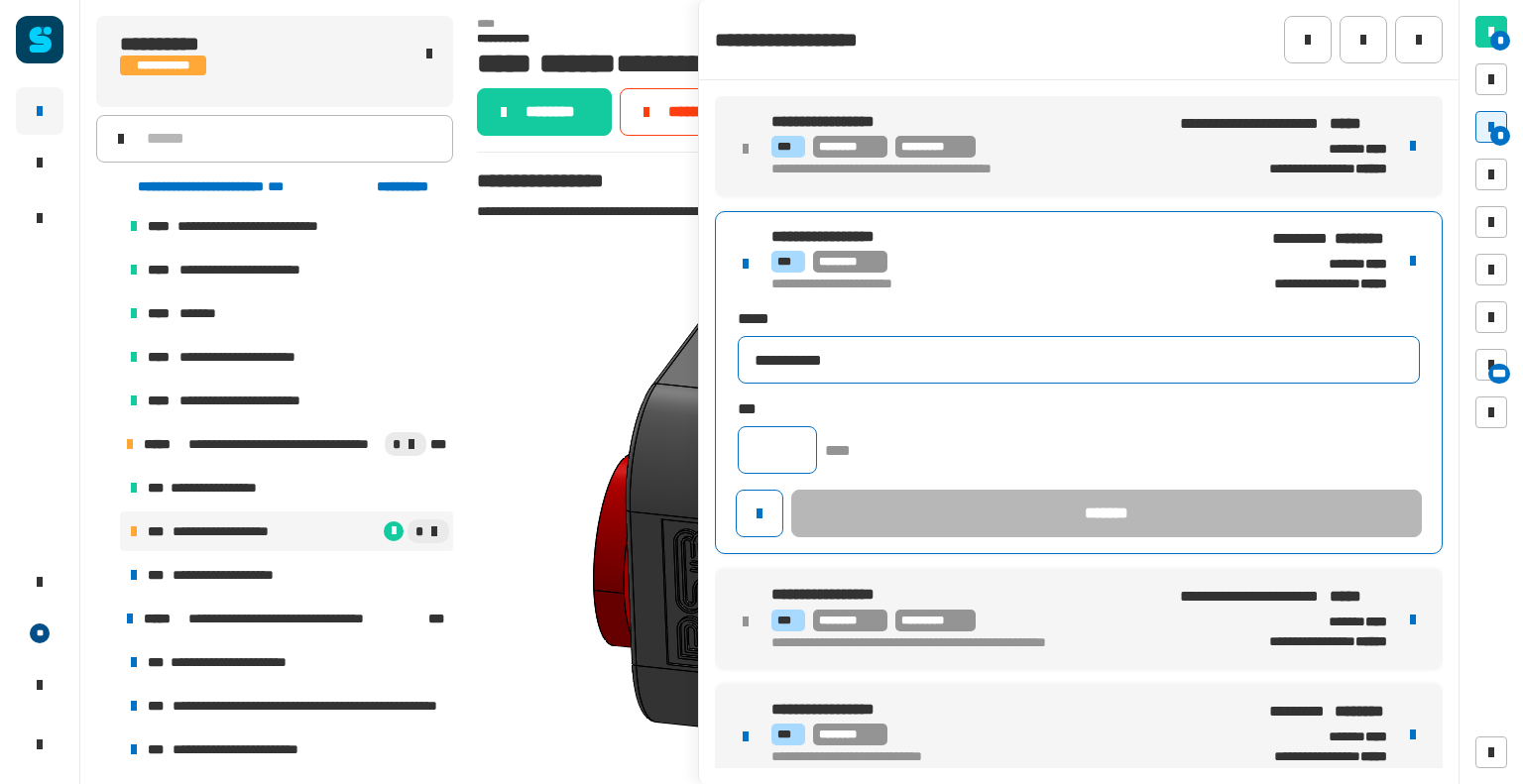 type on "**********" 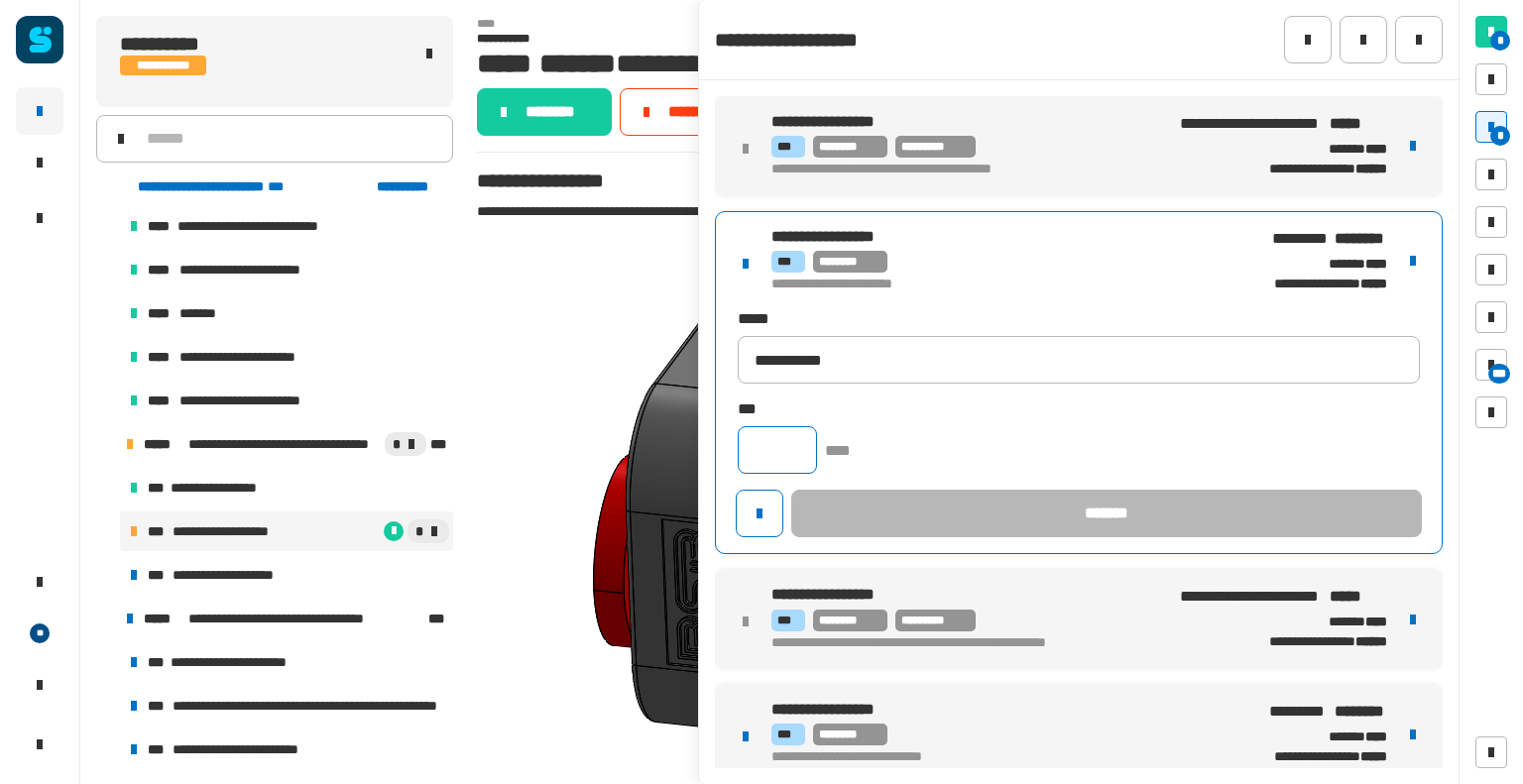 click 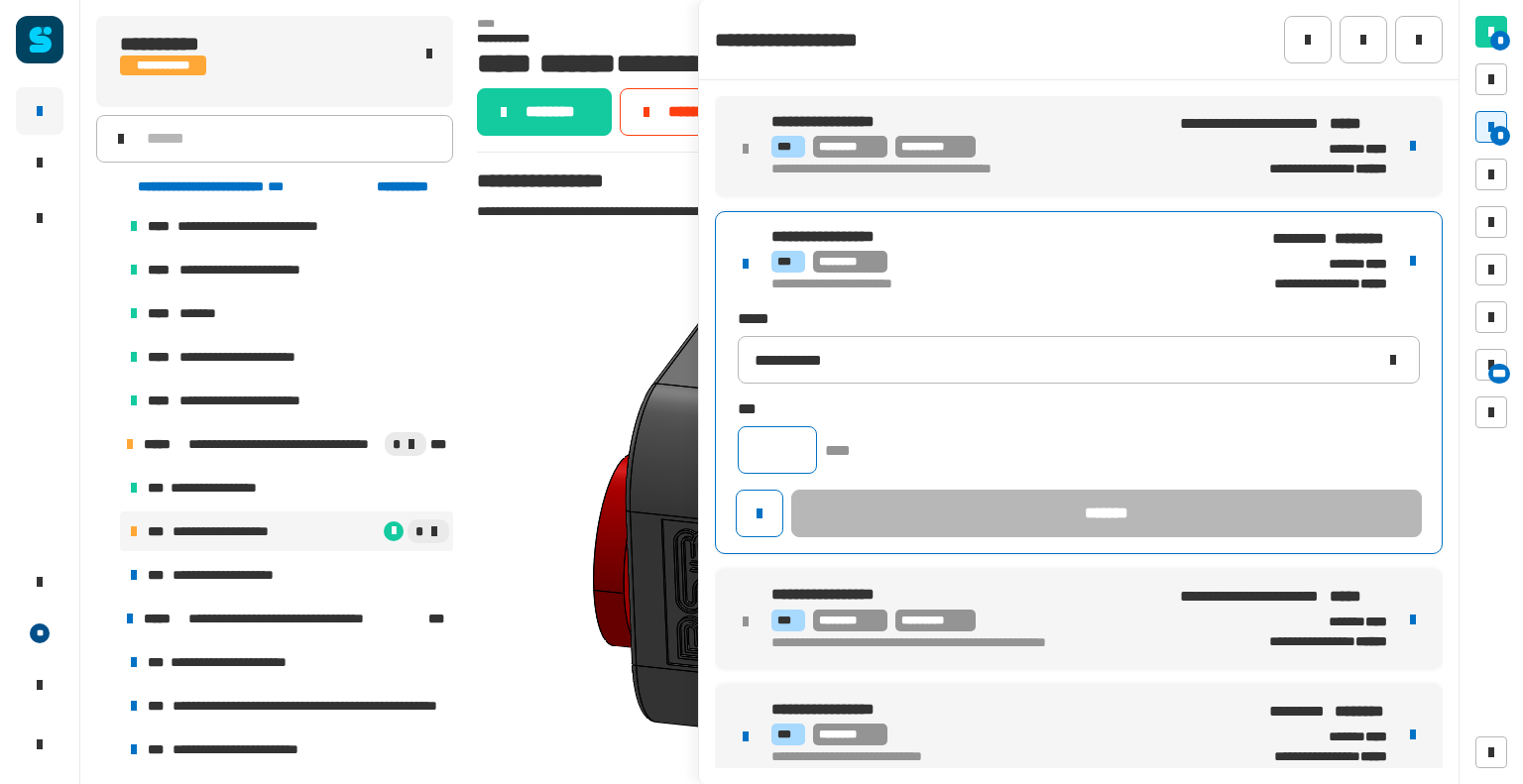 click 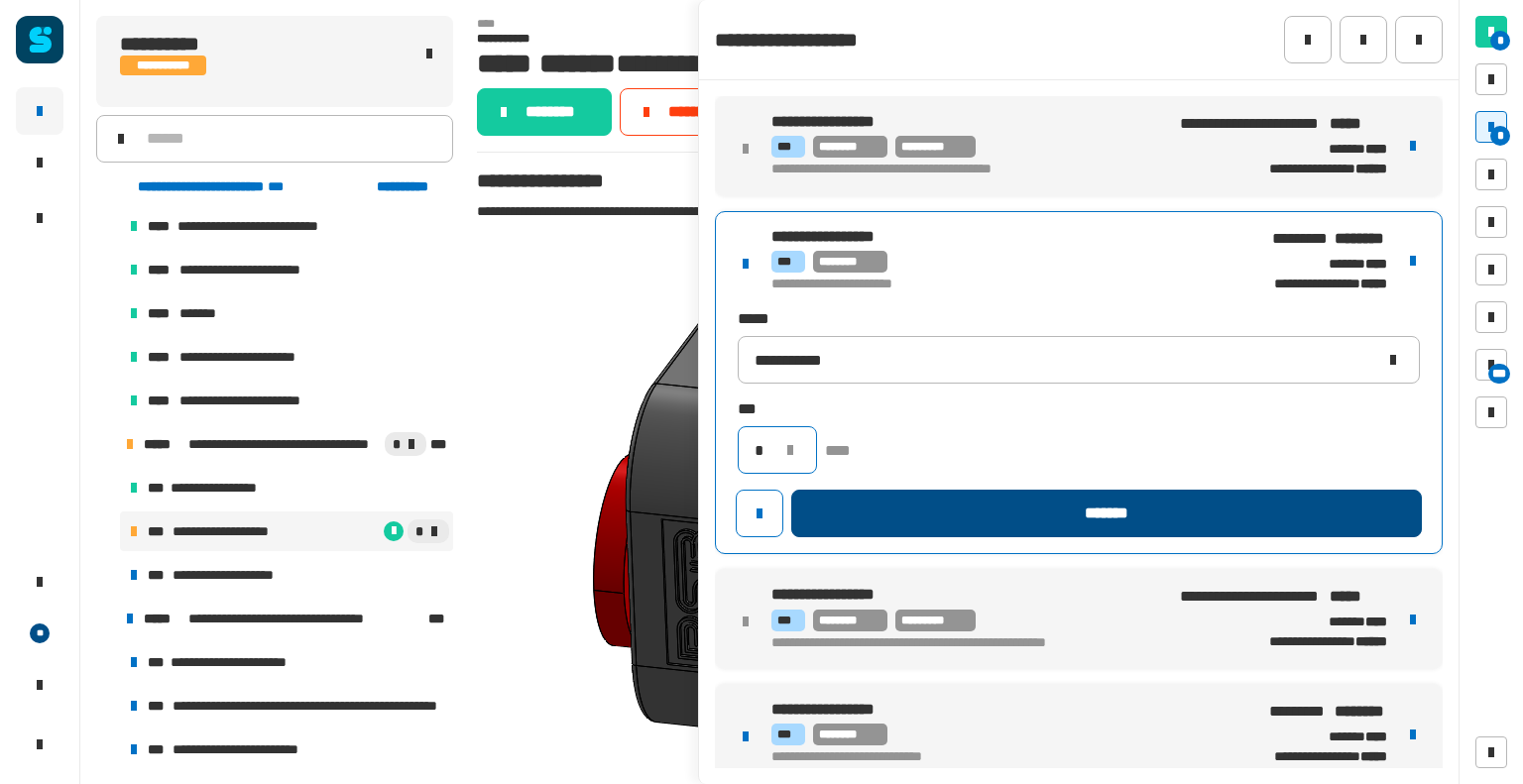 type on "*" 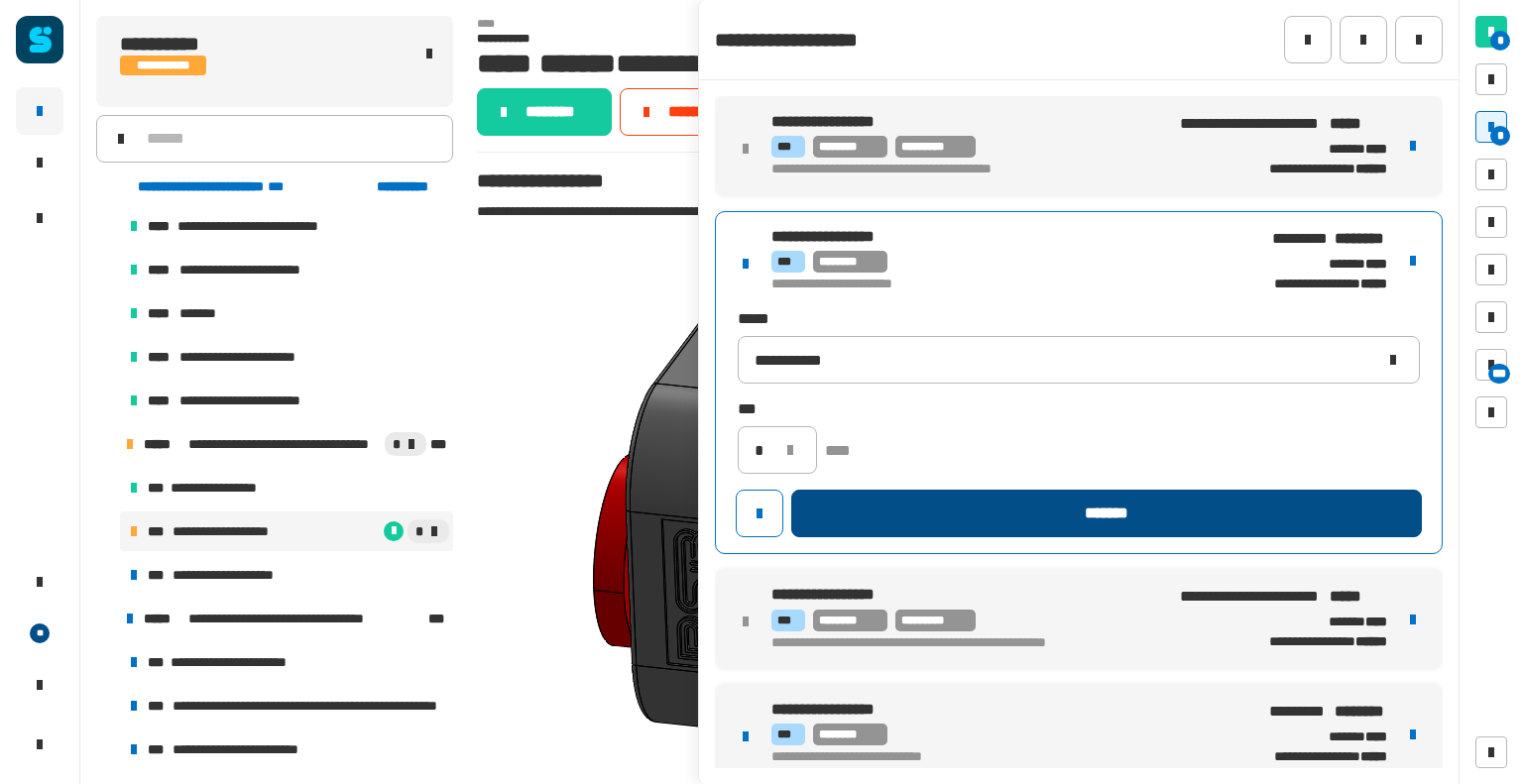 click on "*******" 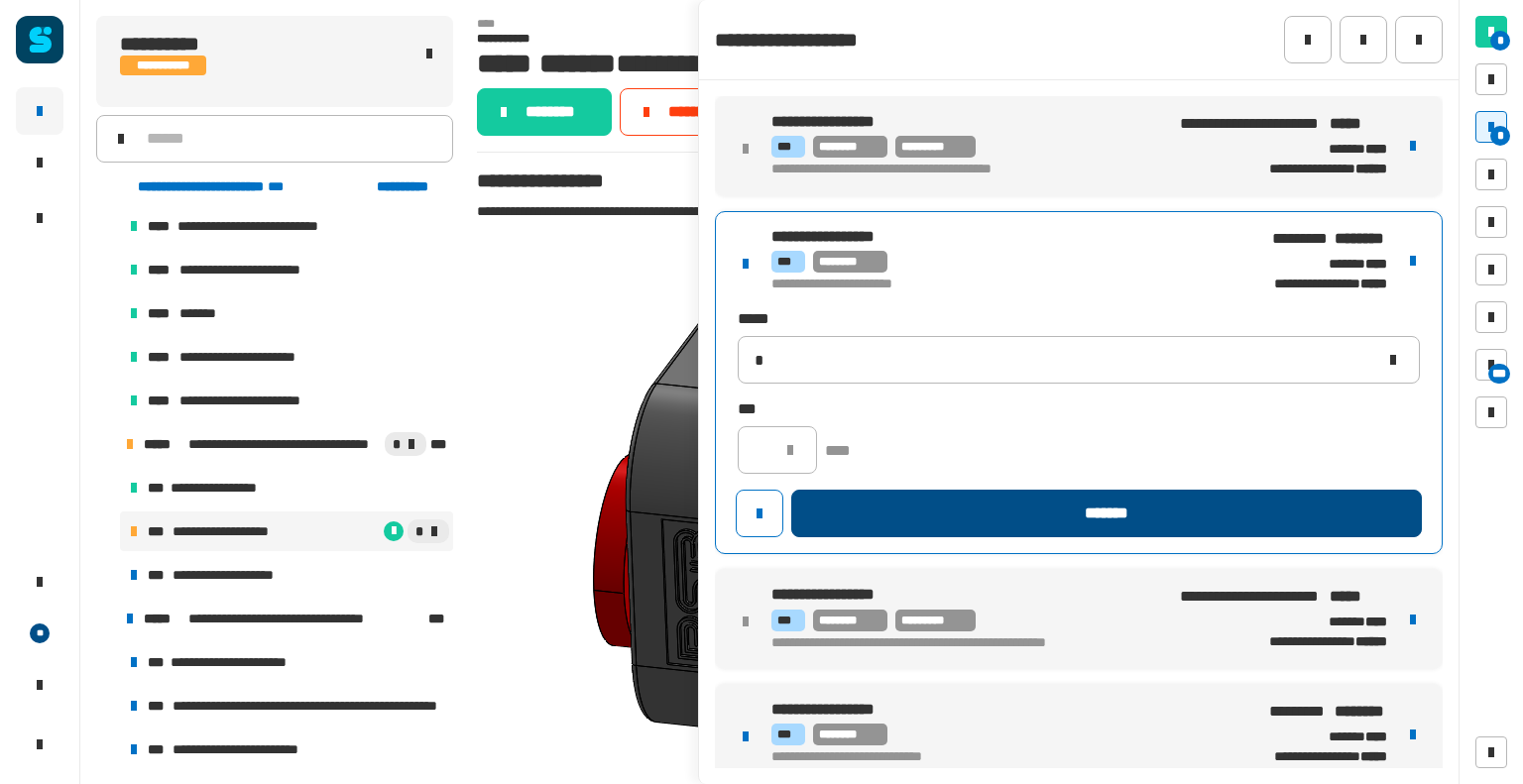 type 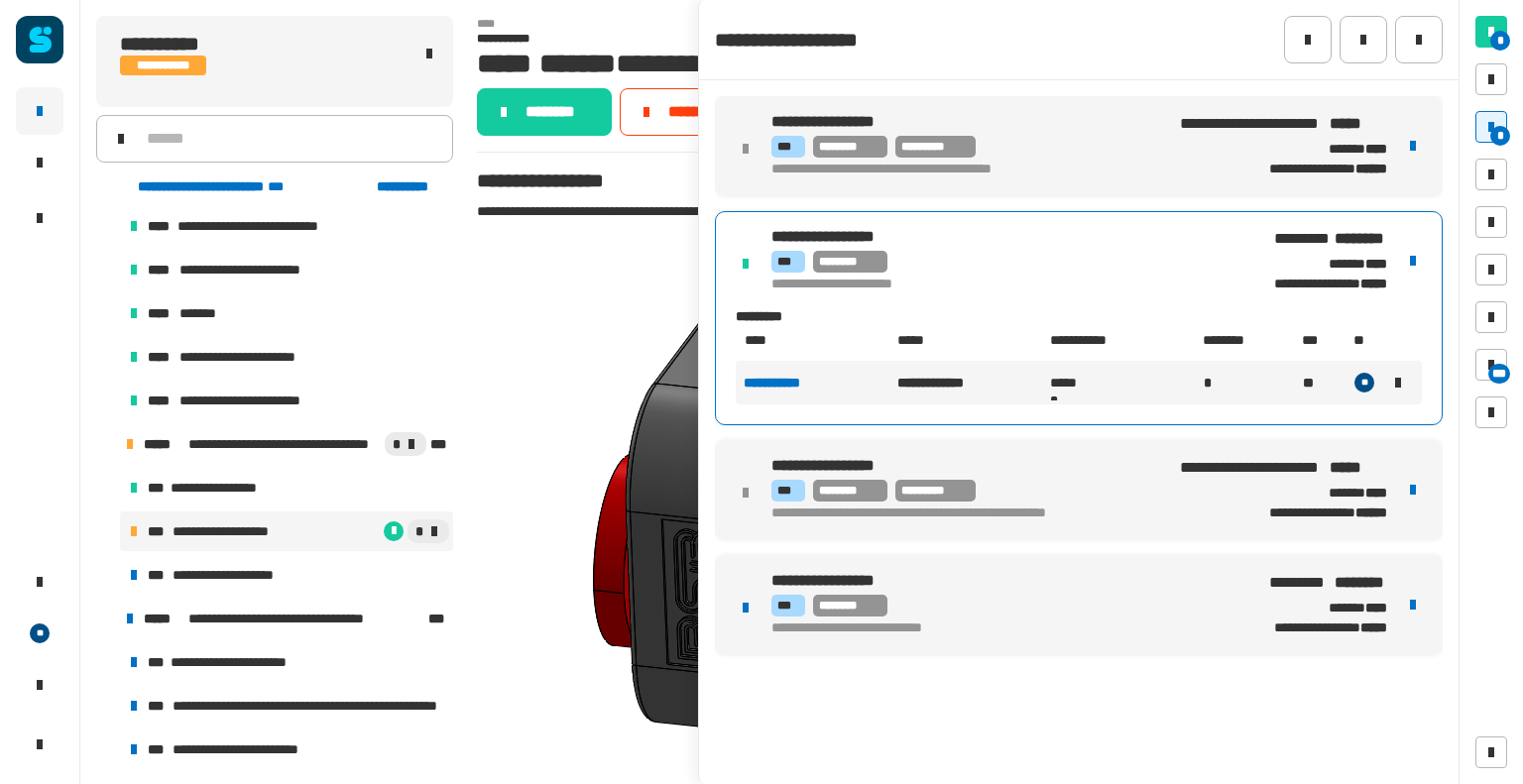 click on "**********" at bounding box center (1079, 605) 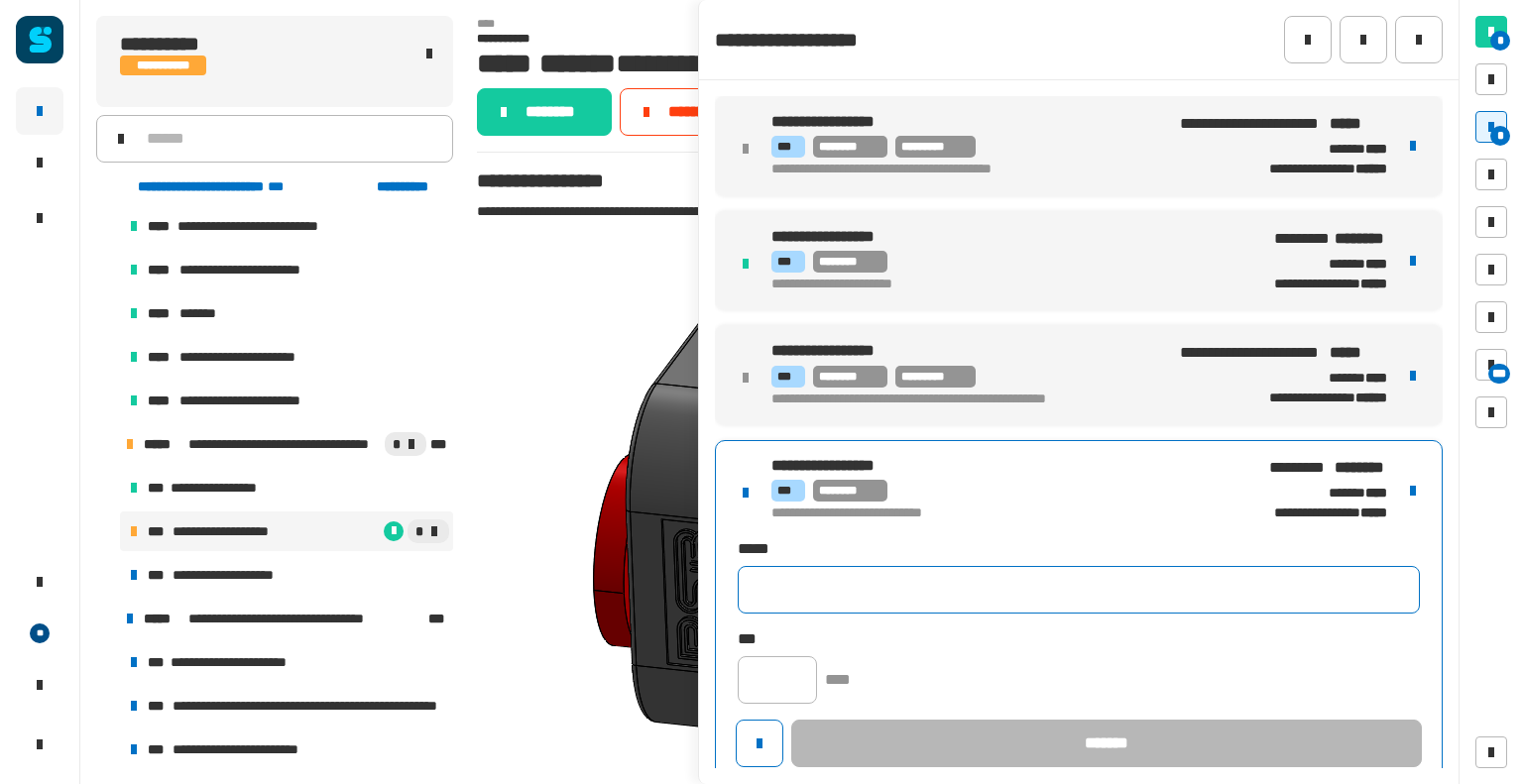 click 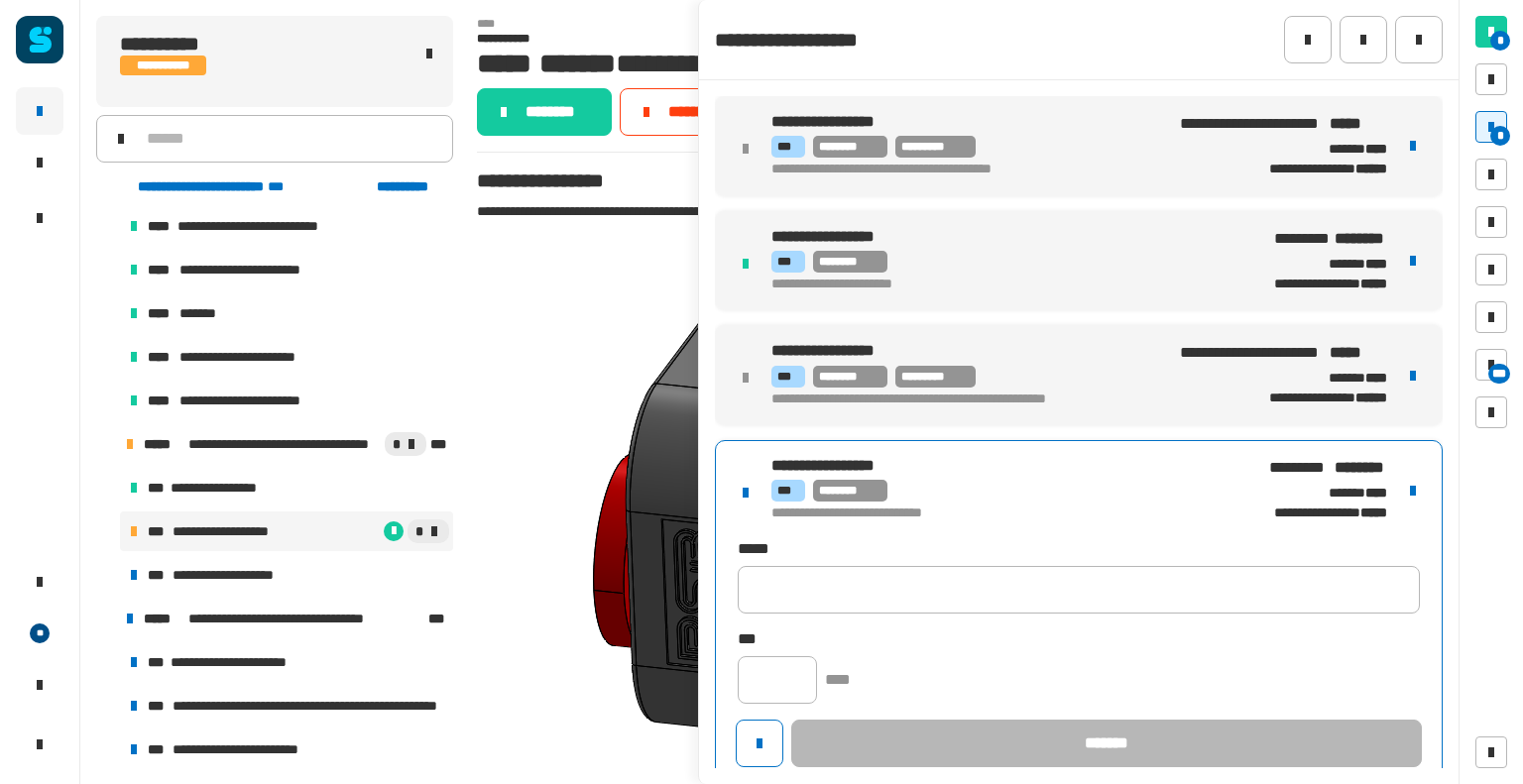 click at bounding box center [1413, 491] 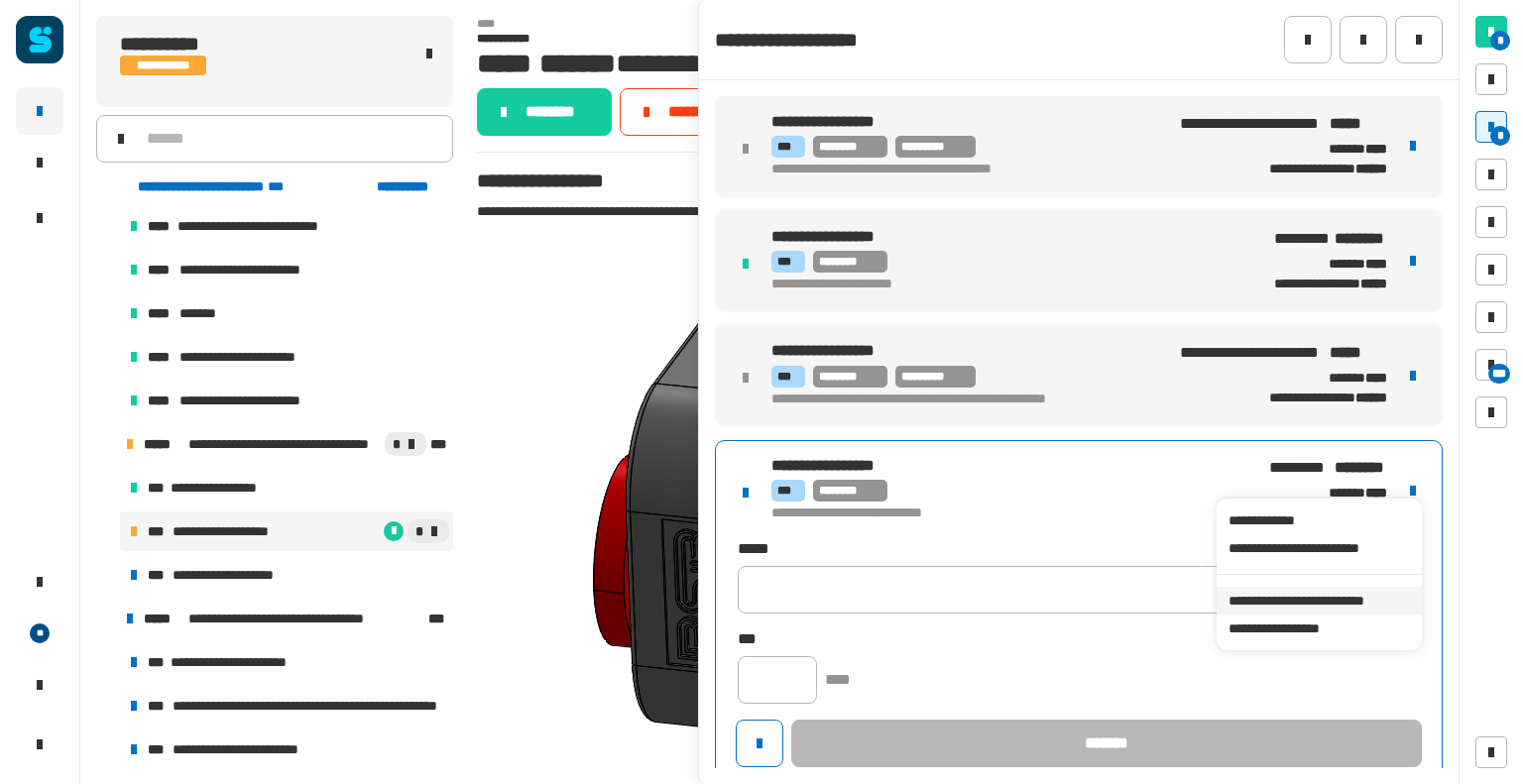 click on "**********" at bounding box center (1319, 601) 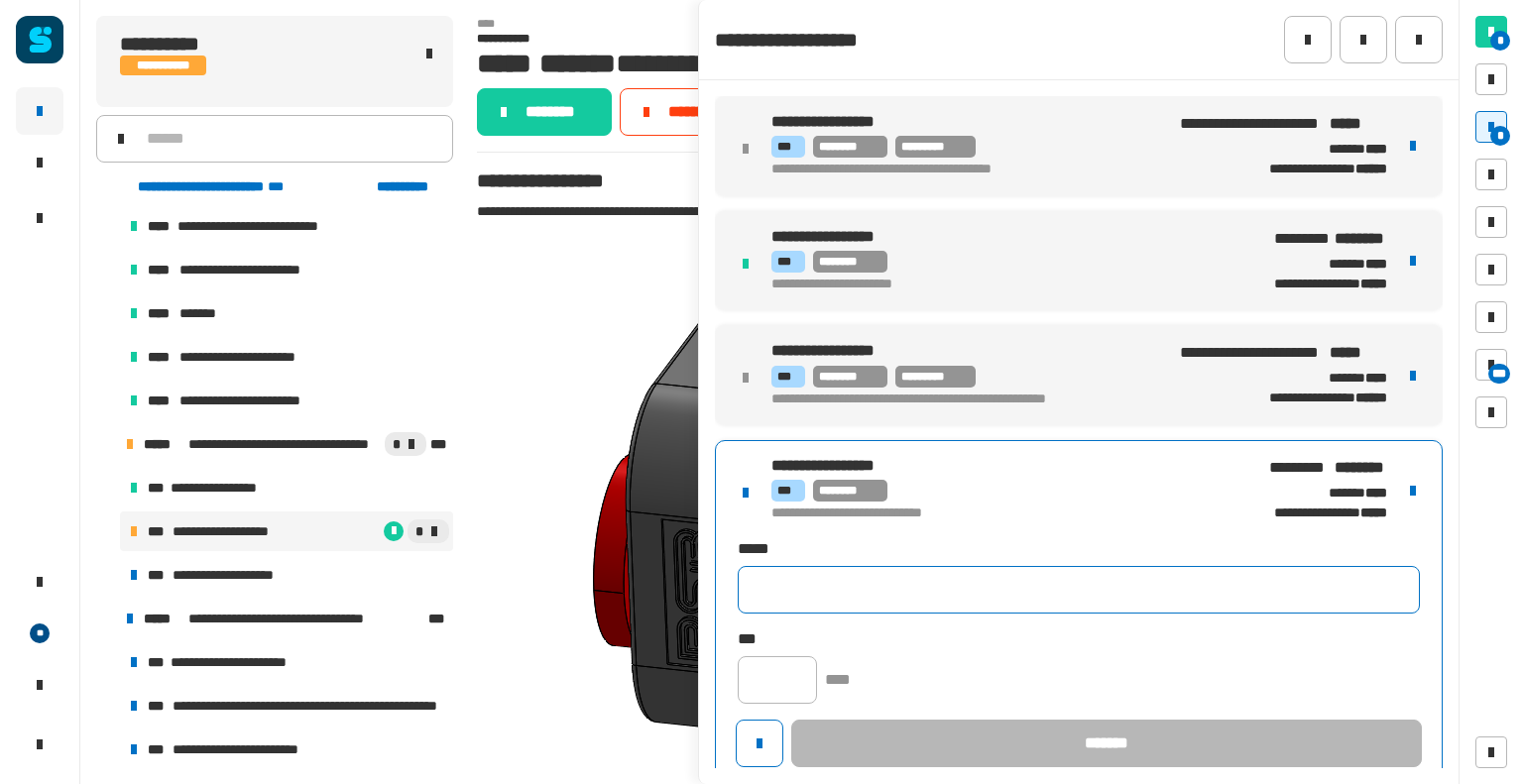 click 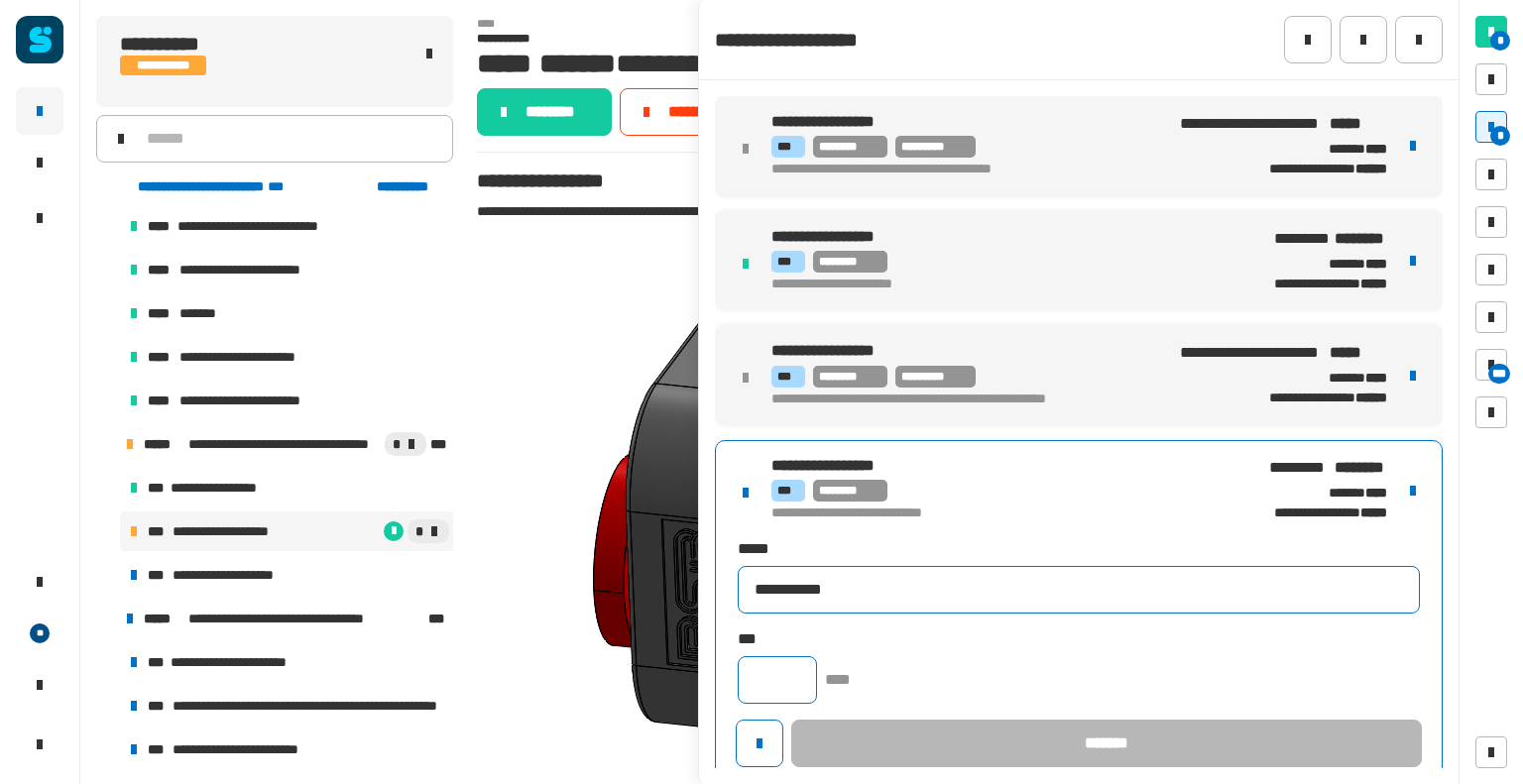 type on "**********" 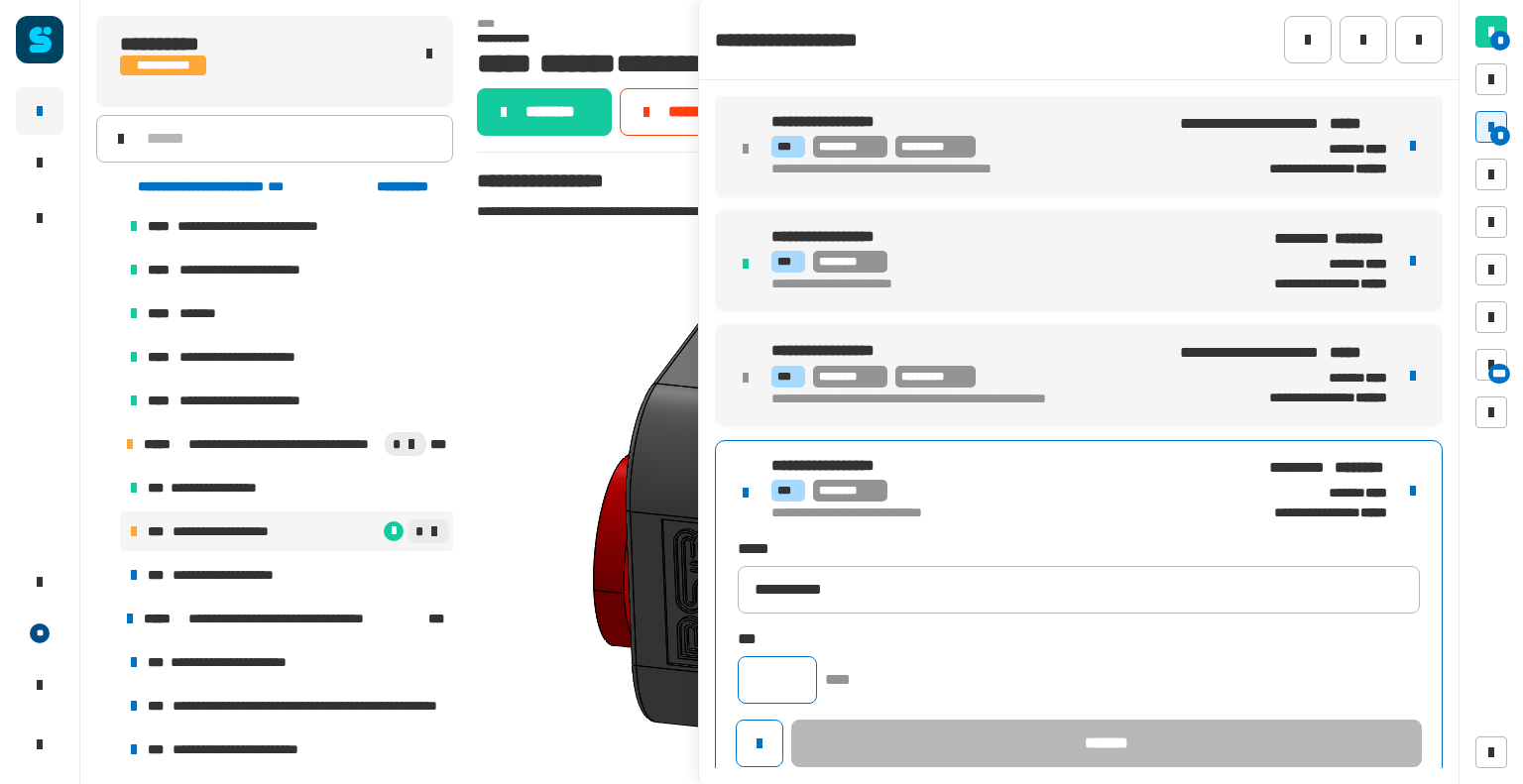 click 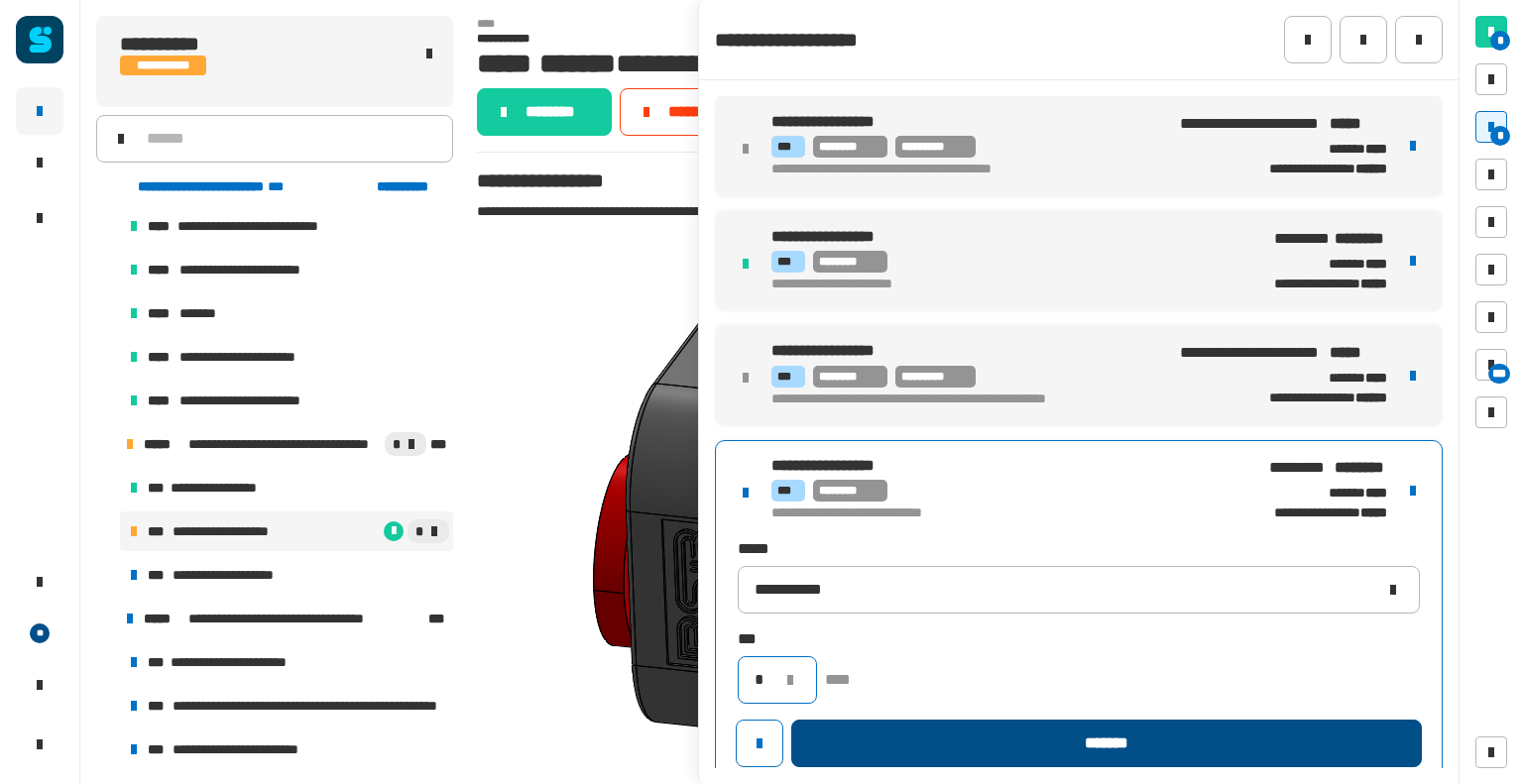 type on "*" 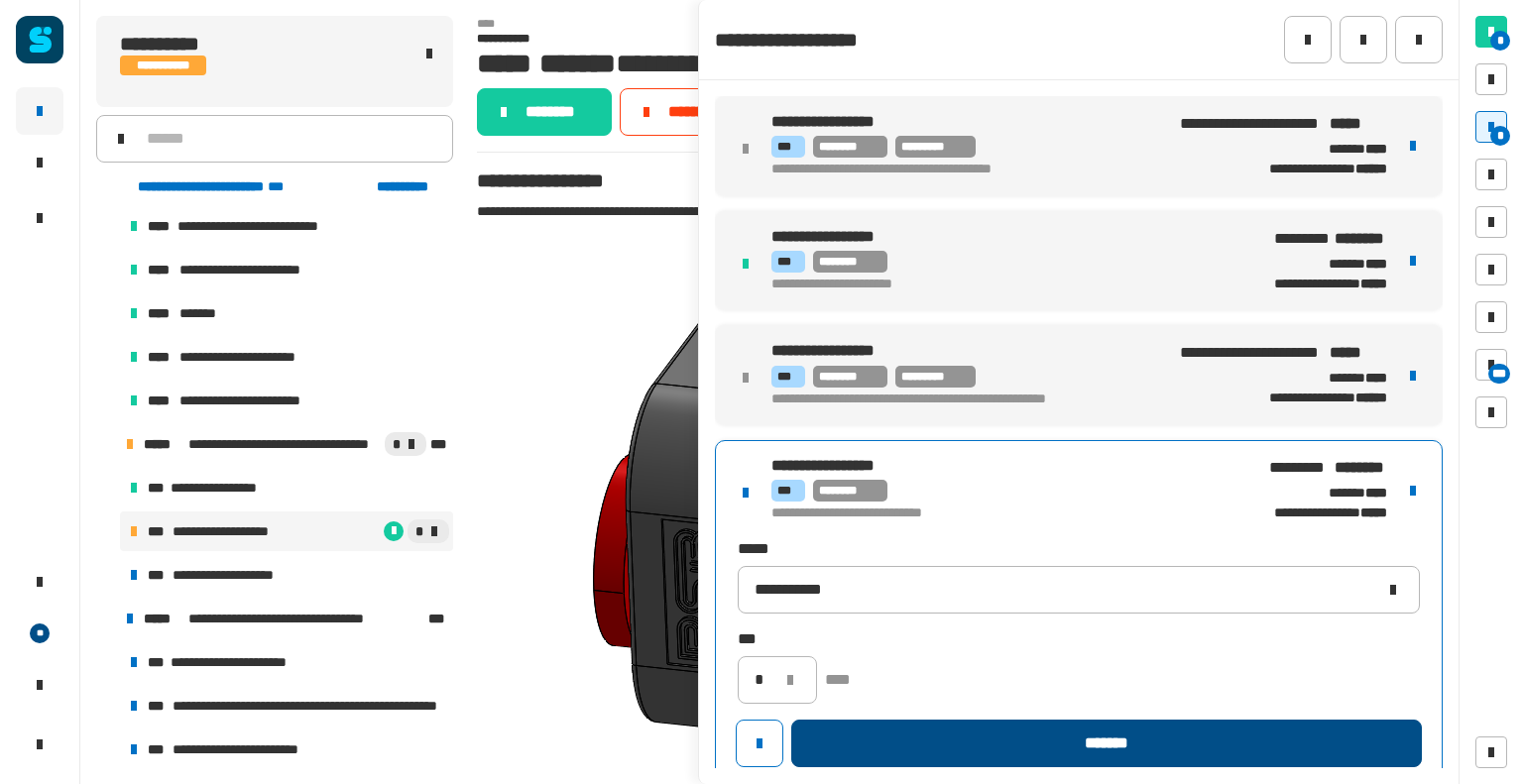 click on "*******" 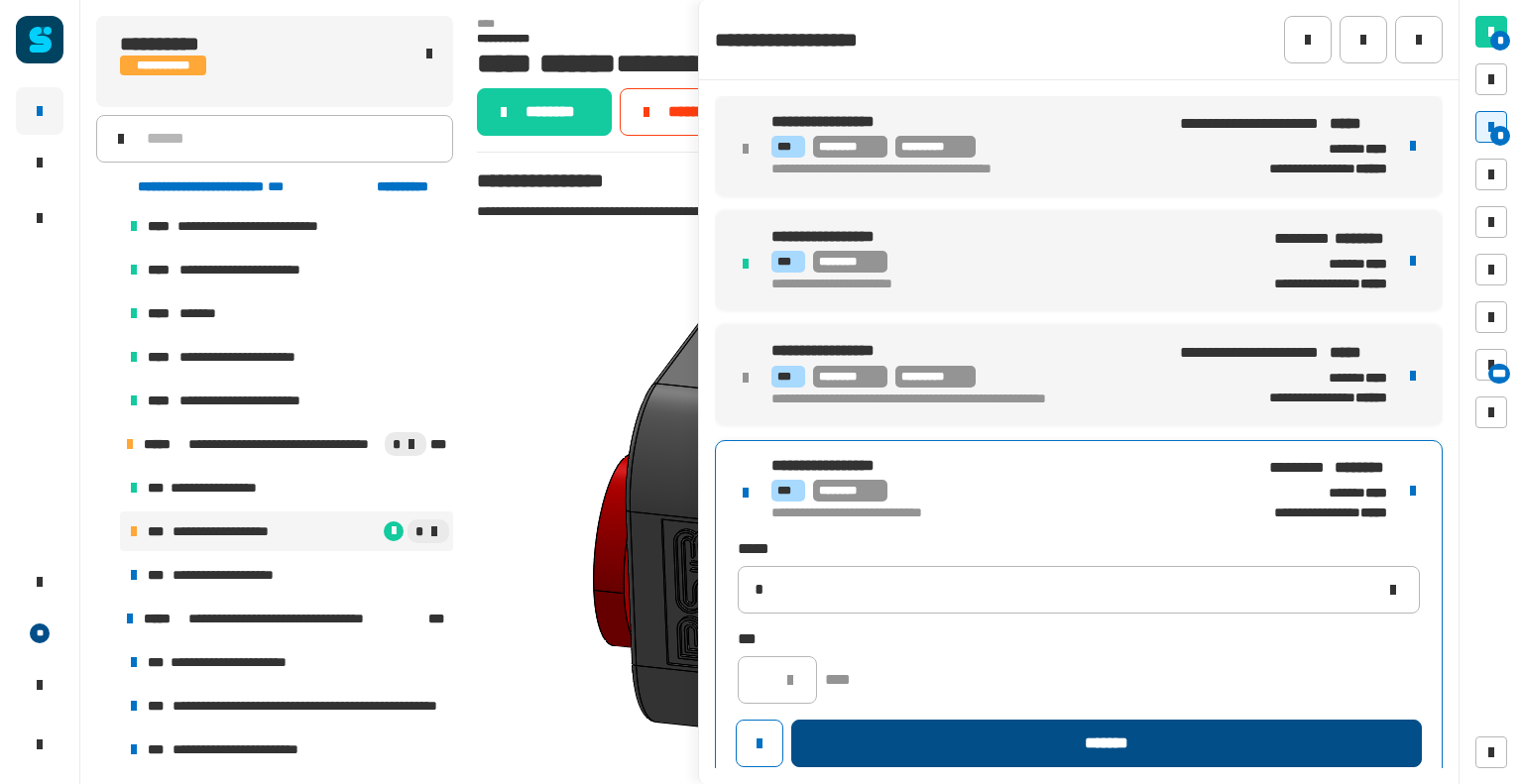 type 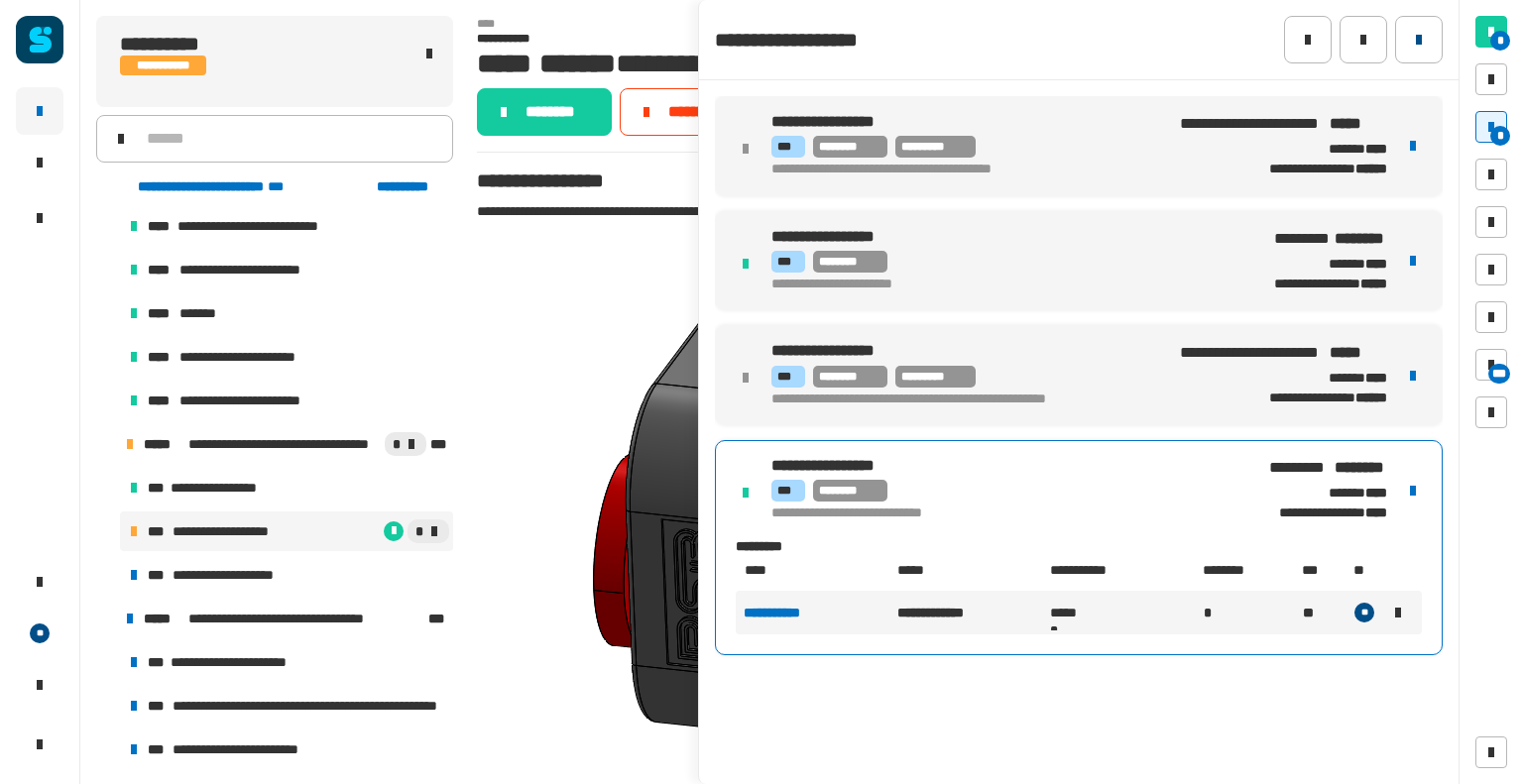click 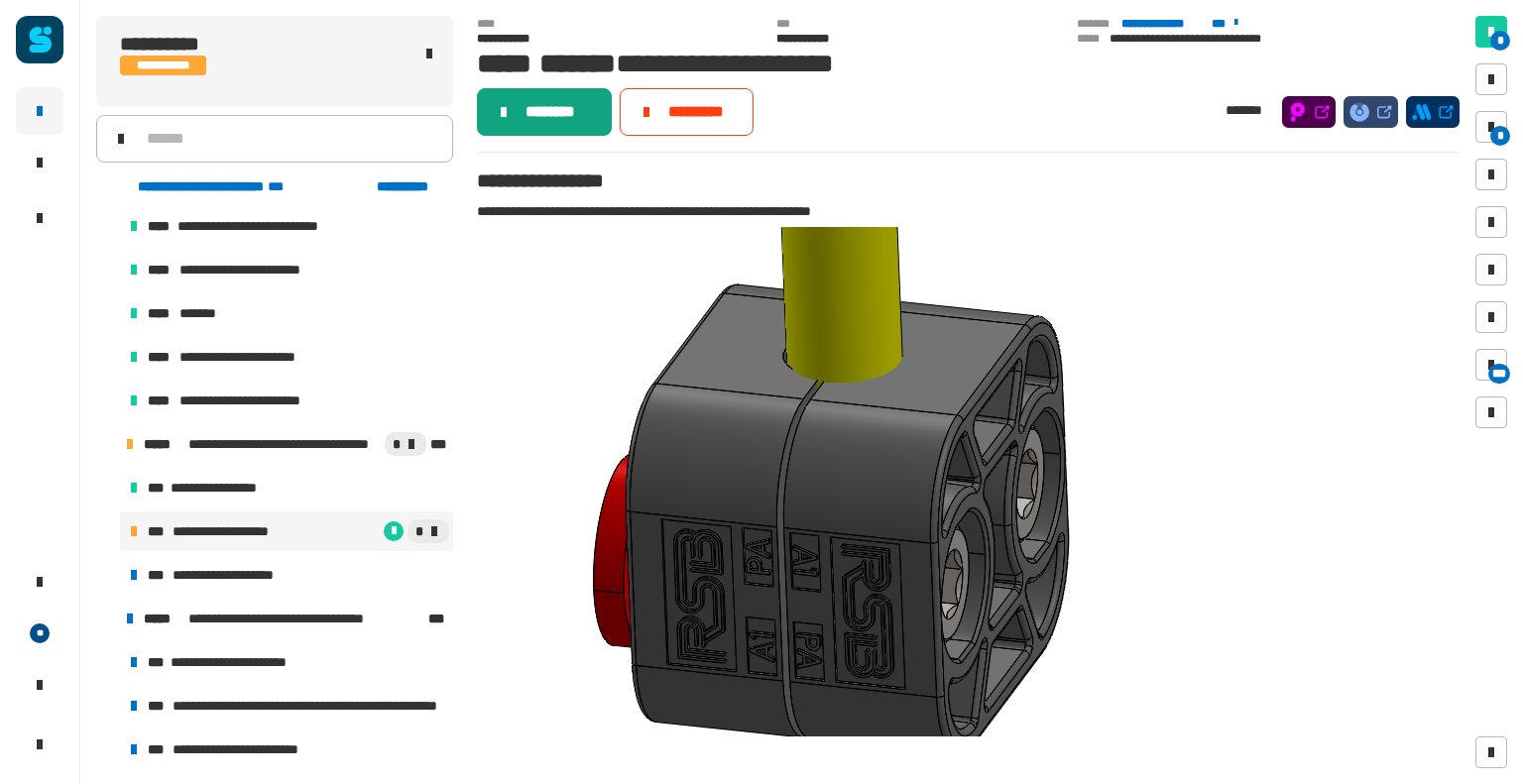 click on "********" 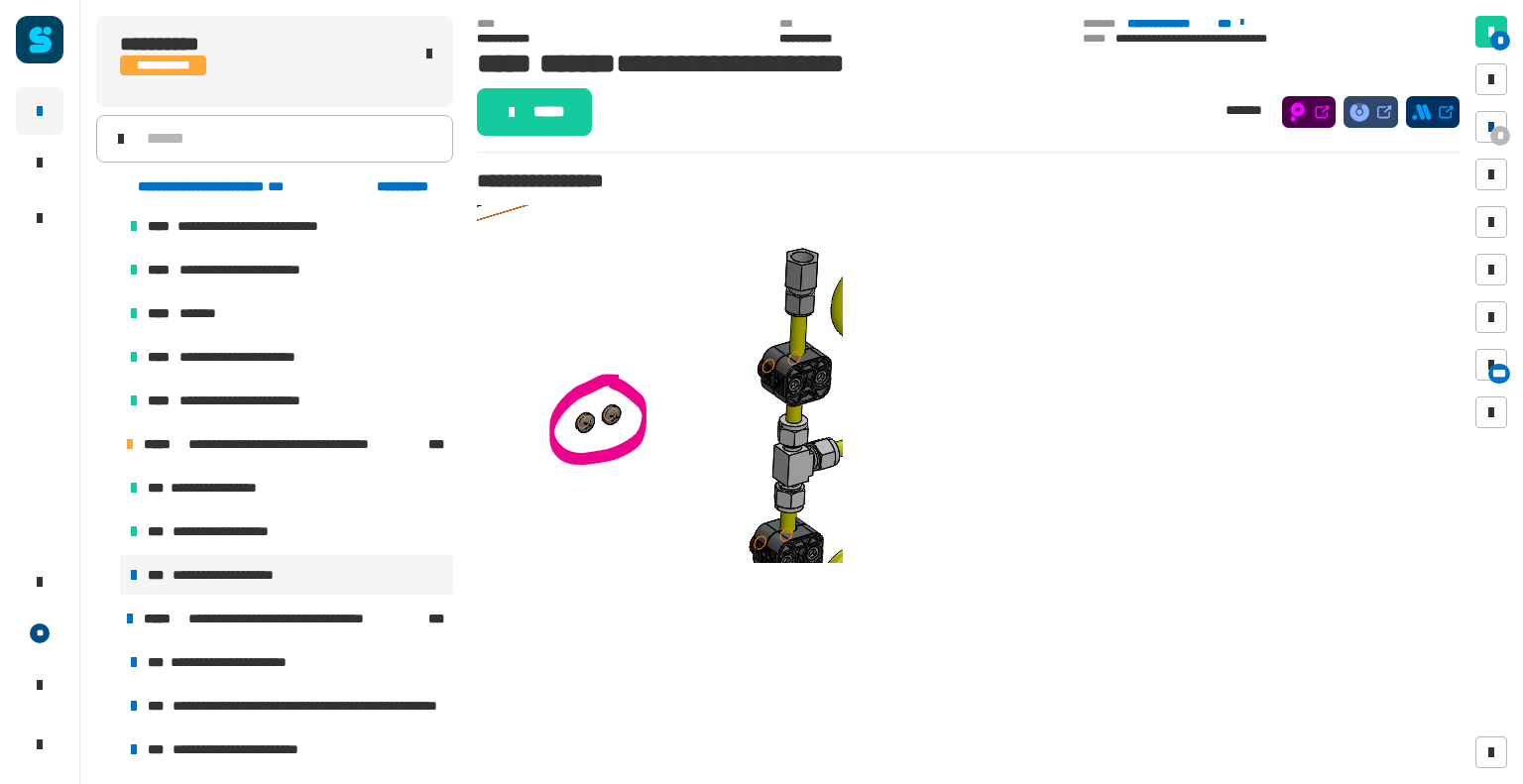 click on "*" at bounding box center (1491, 127) 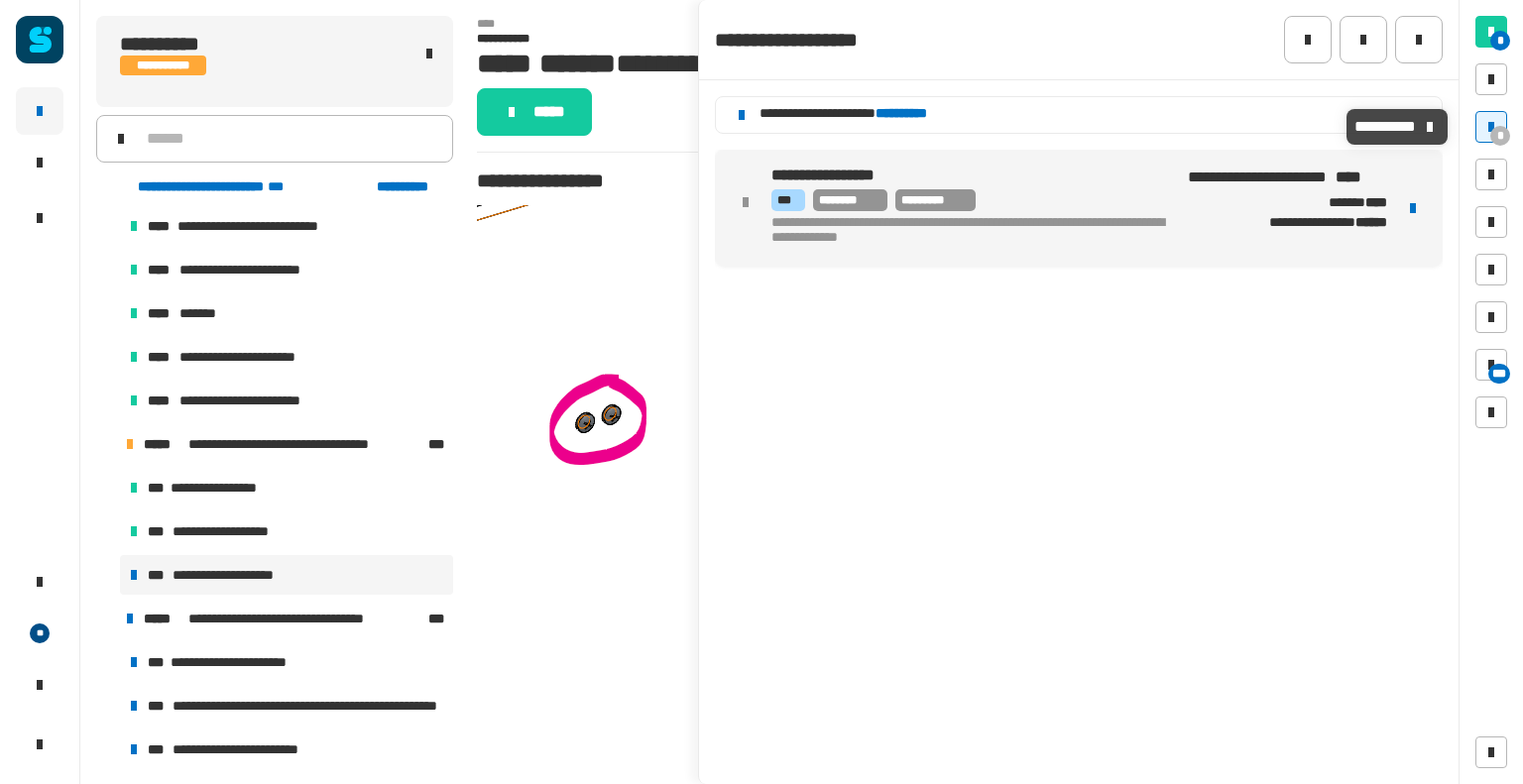click on "**********" 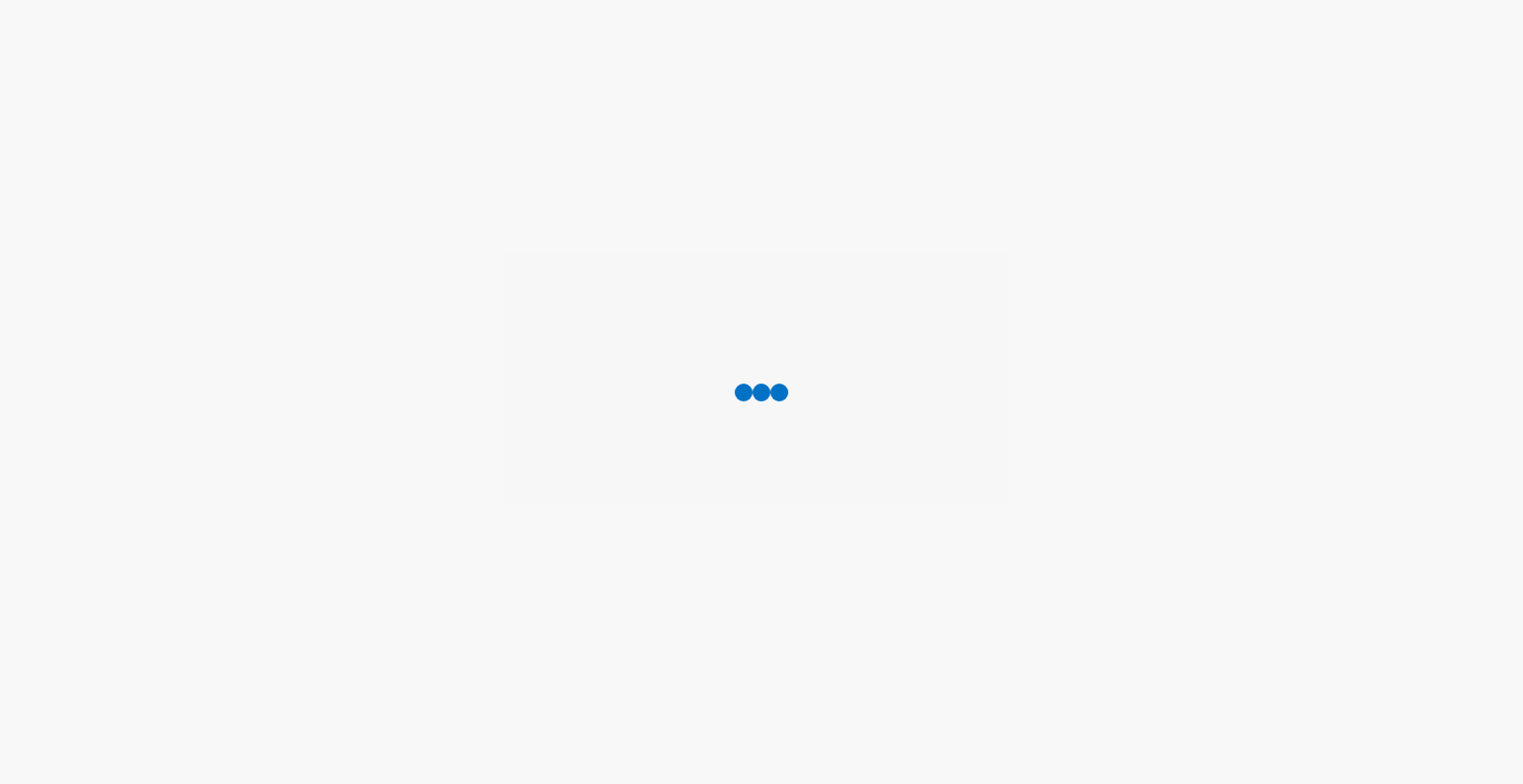 scroll, scrollTop: 0, scrollLeft: 0, axis: both 